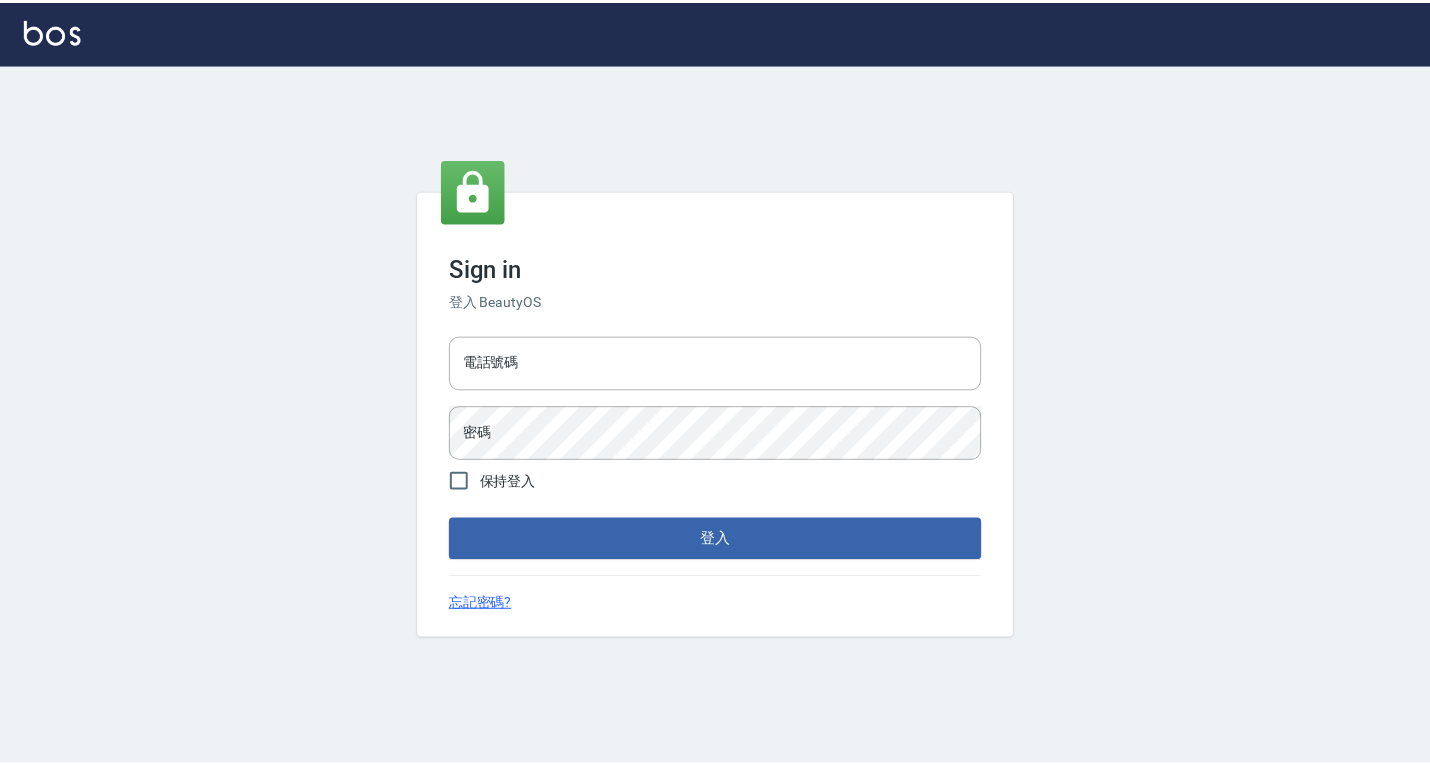 scroll, scrollTop: 0, scrollLeft: 0, axis: both 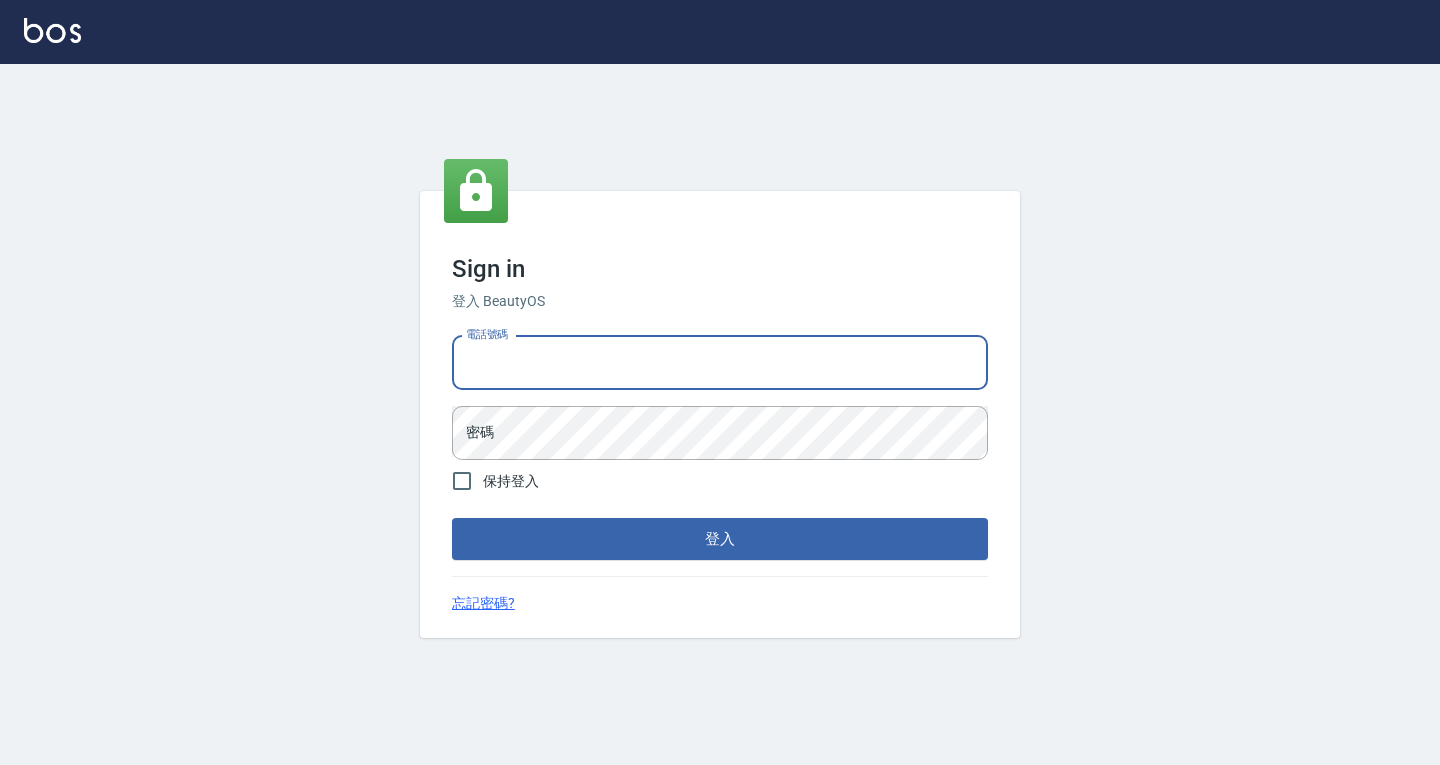 click on "電話號碼" at bounding box center [720, 363] 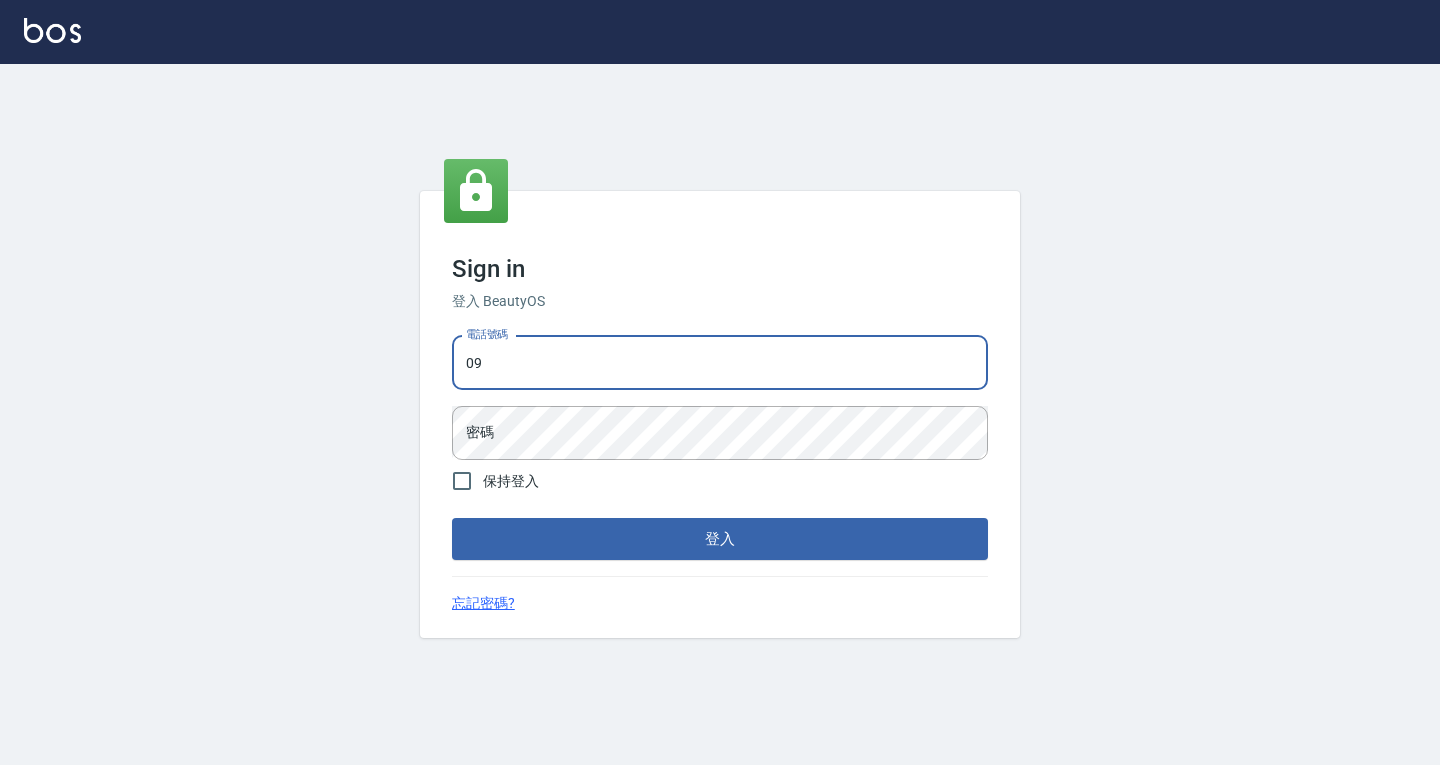 type on "0" 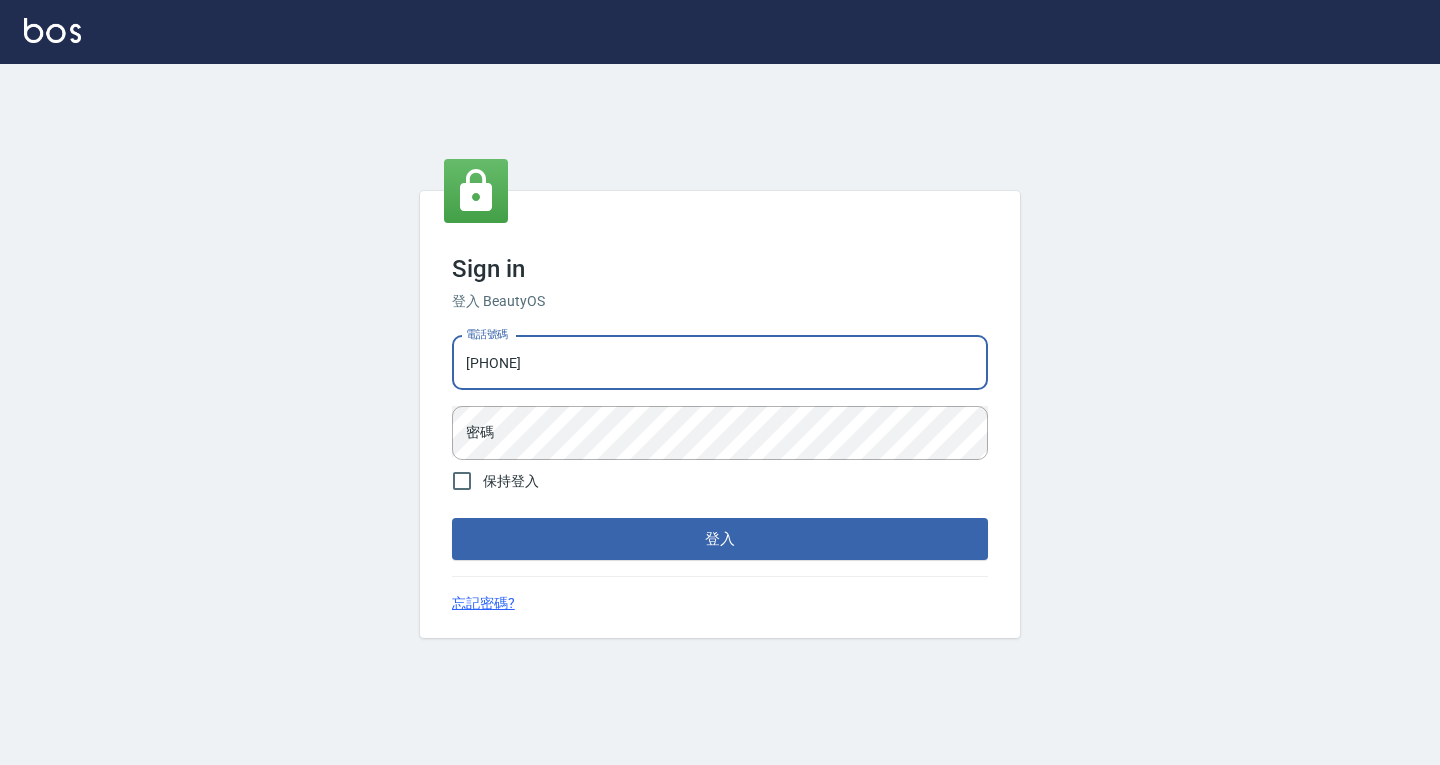 type on "0926965269" 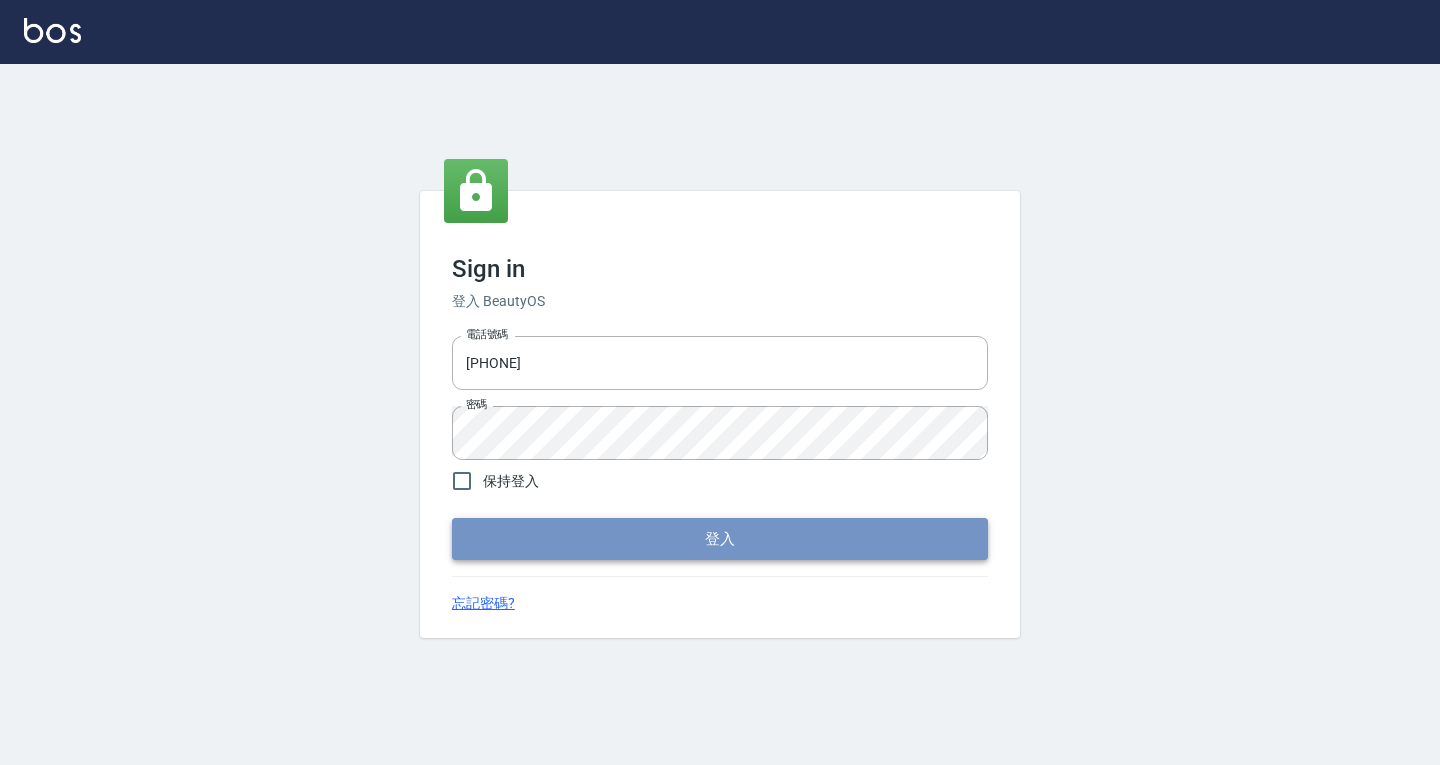 click on "登入" at bounding box center (720, 539) 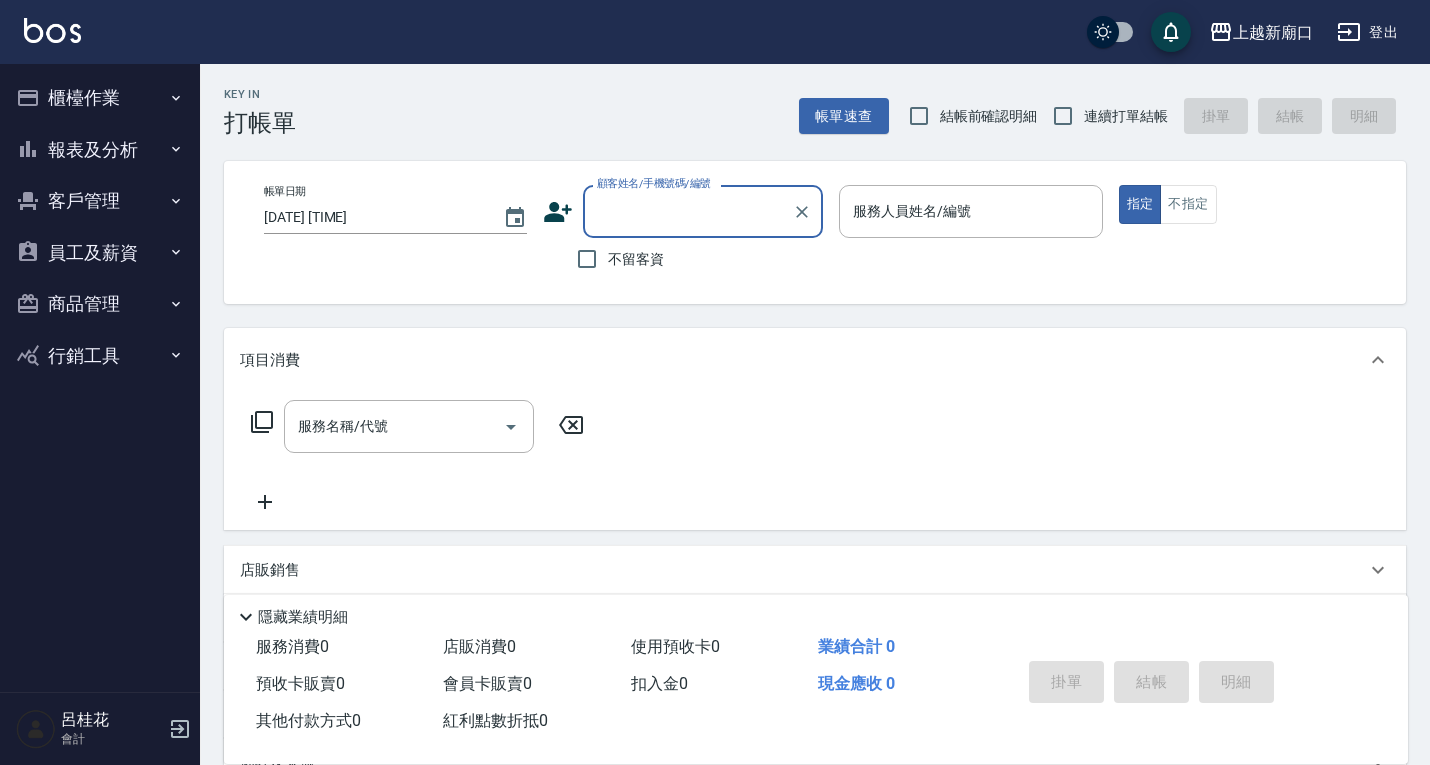click on "員工及薪資" at bounding box center (100, 253) 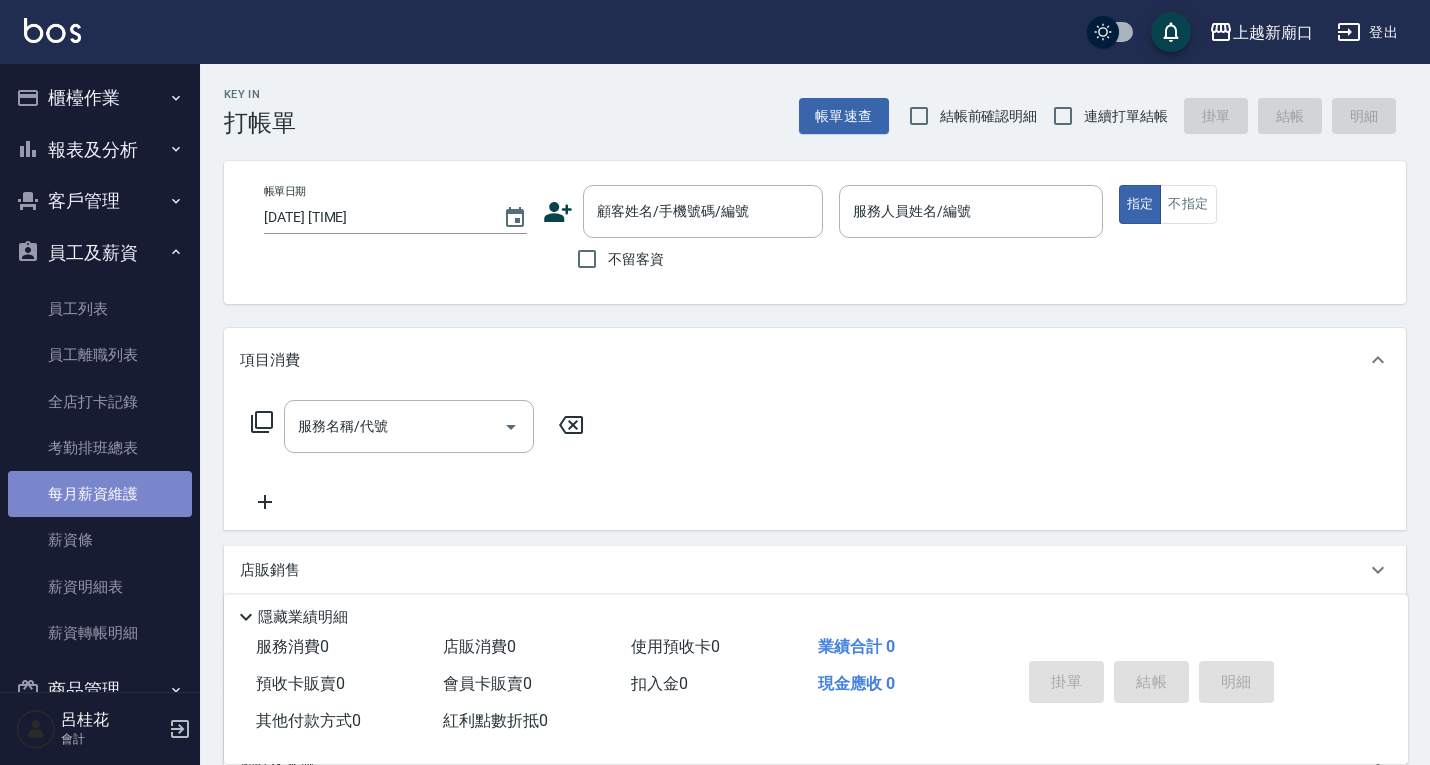 click on "每月薪資維護" at bounding box center (100, 494) 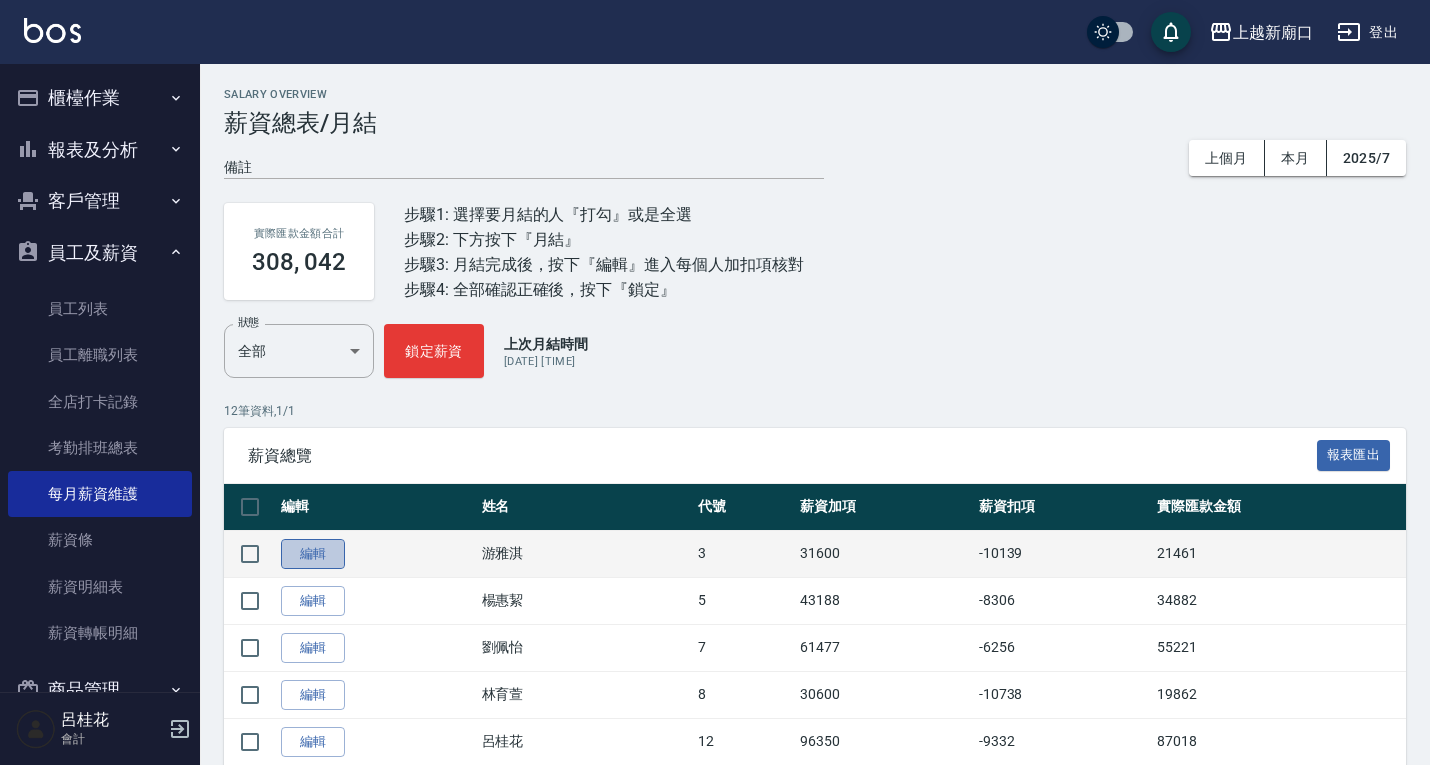 click on "編輯" at bounding box center (313, 554) 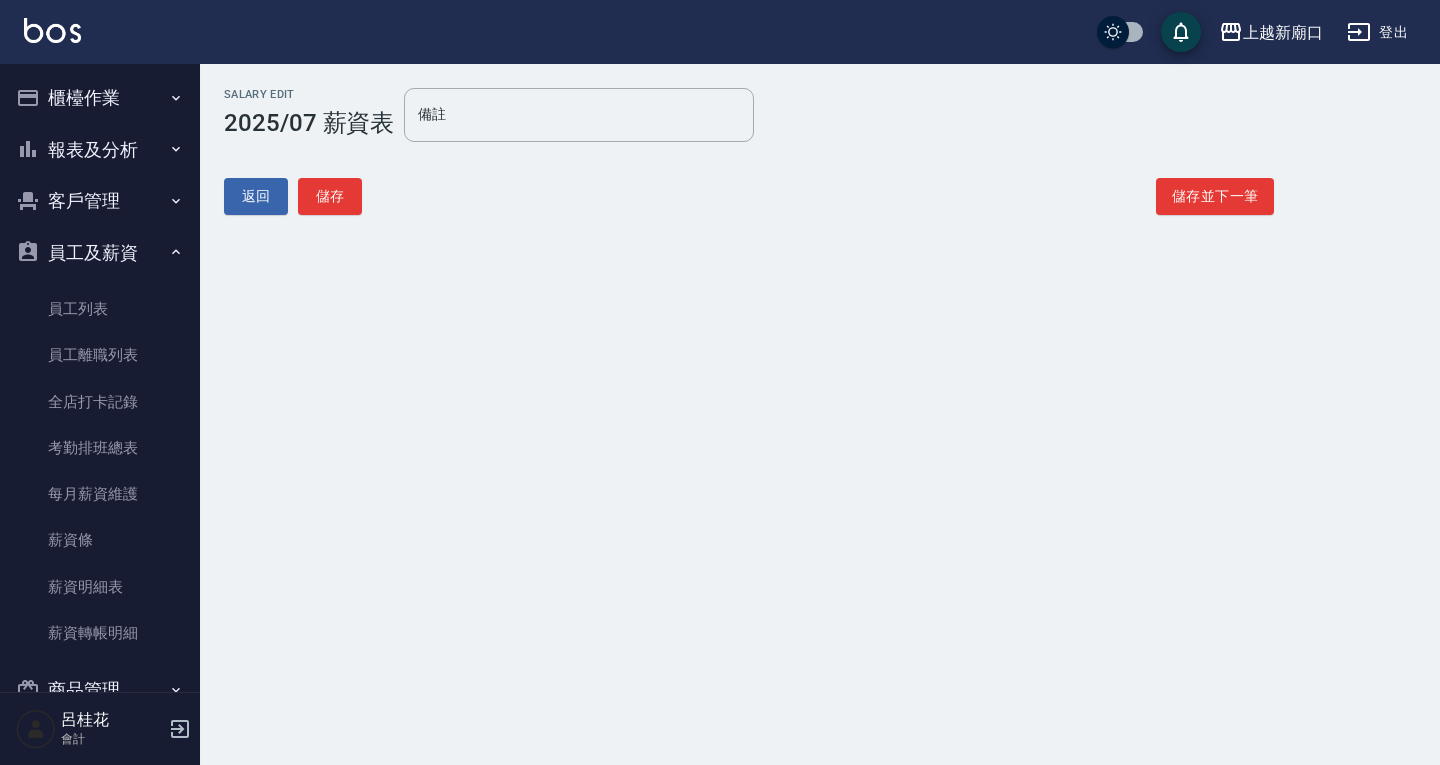 type on "114/7月廣告費" 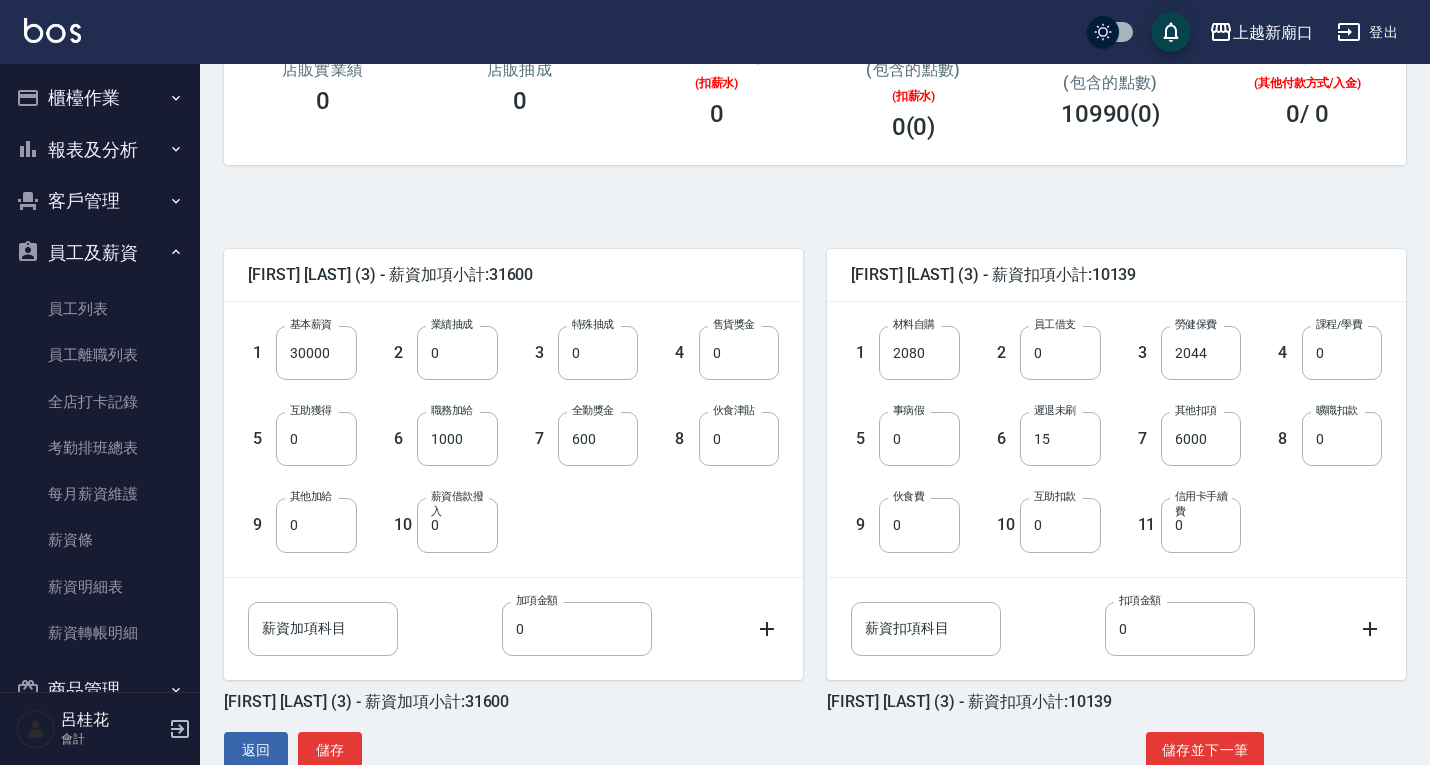 scroll, scrollTop: 362, scrollLeft: 0, axis: vertical 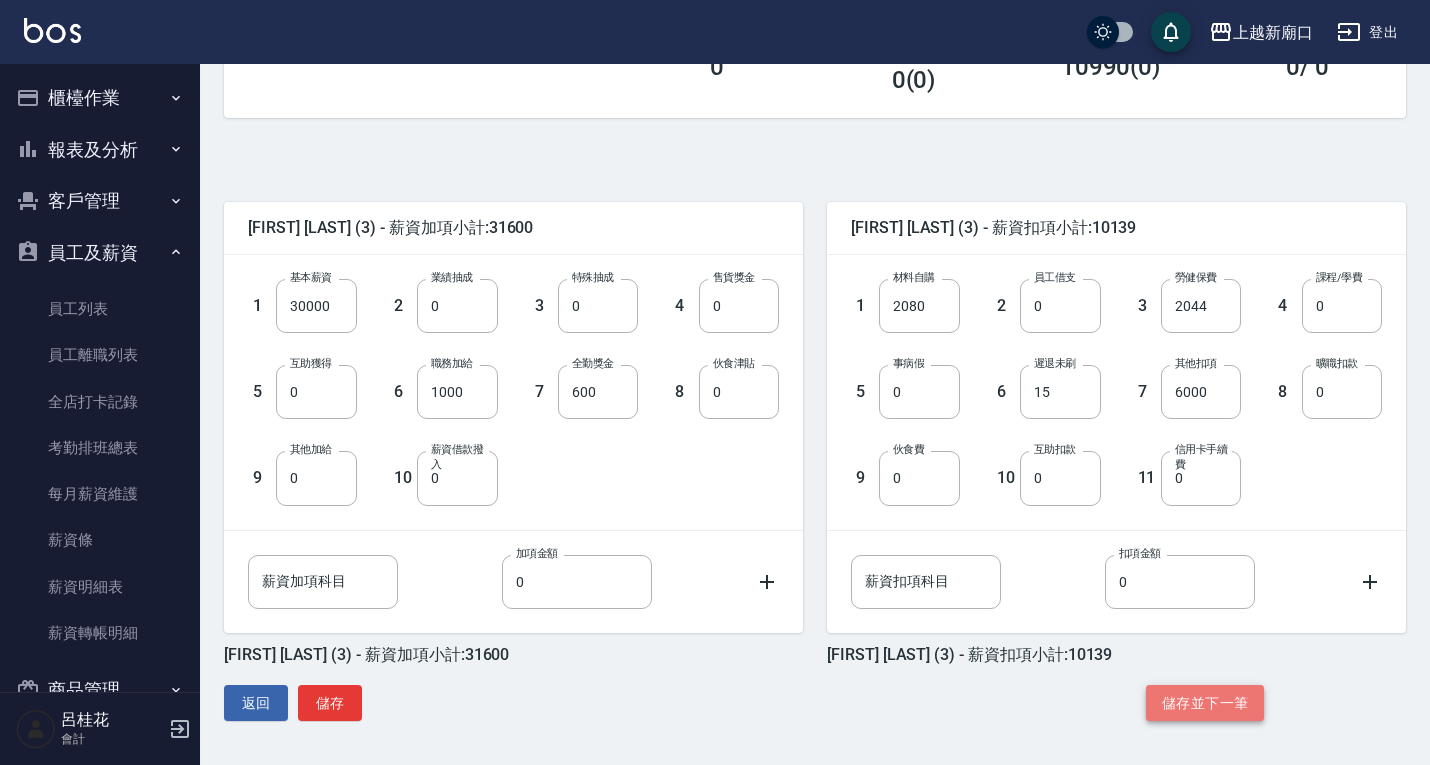 click on "儲存並下一筆" 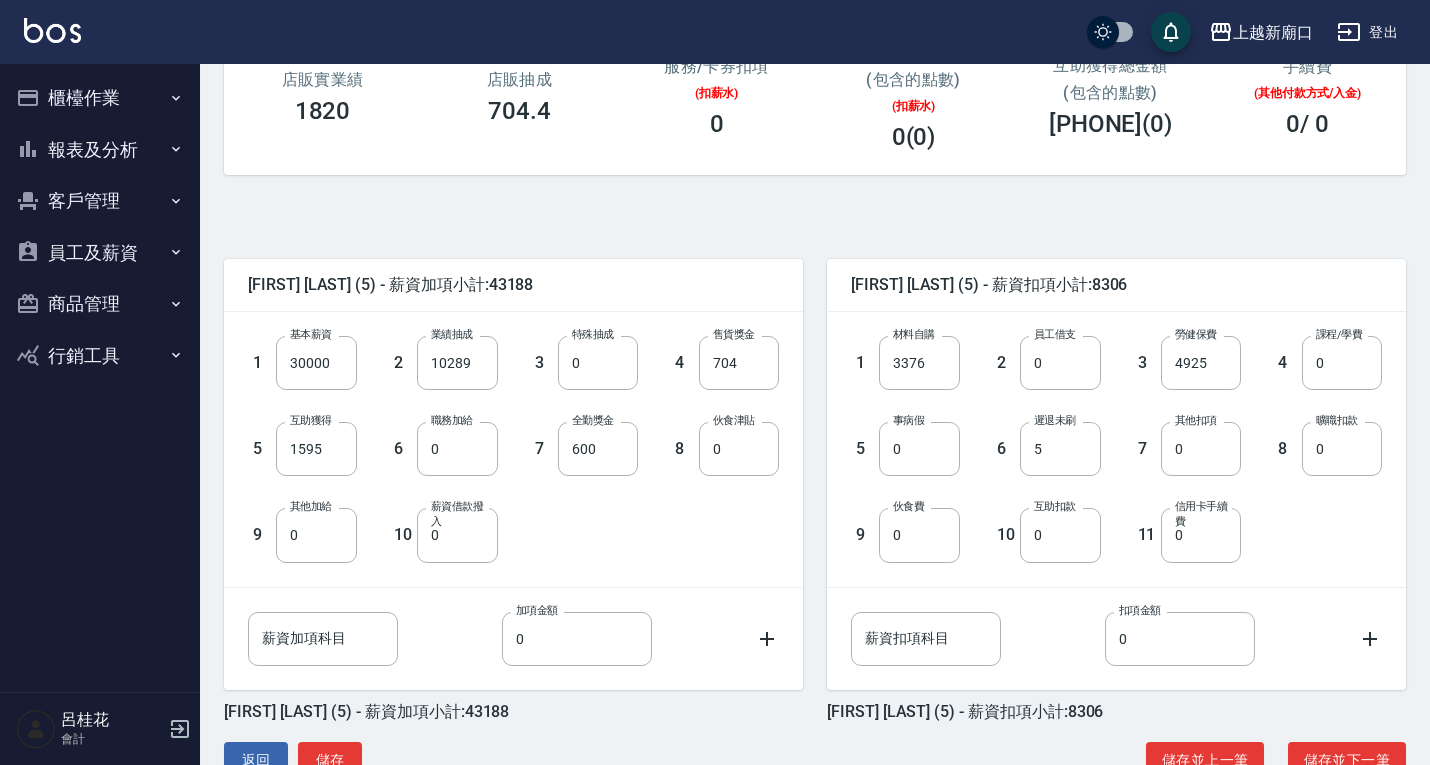 scroll, scrollTop: 362, scrollLeft: 0, axis: vertical 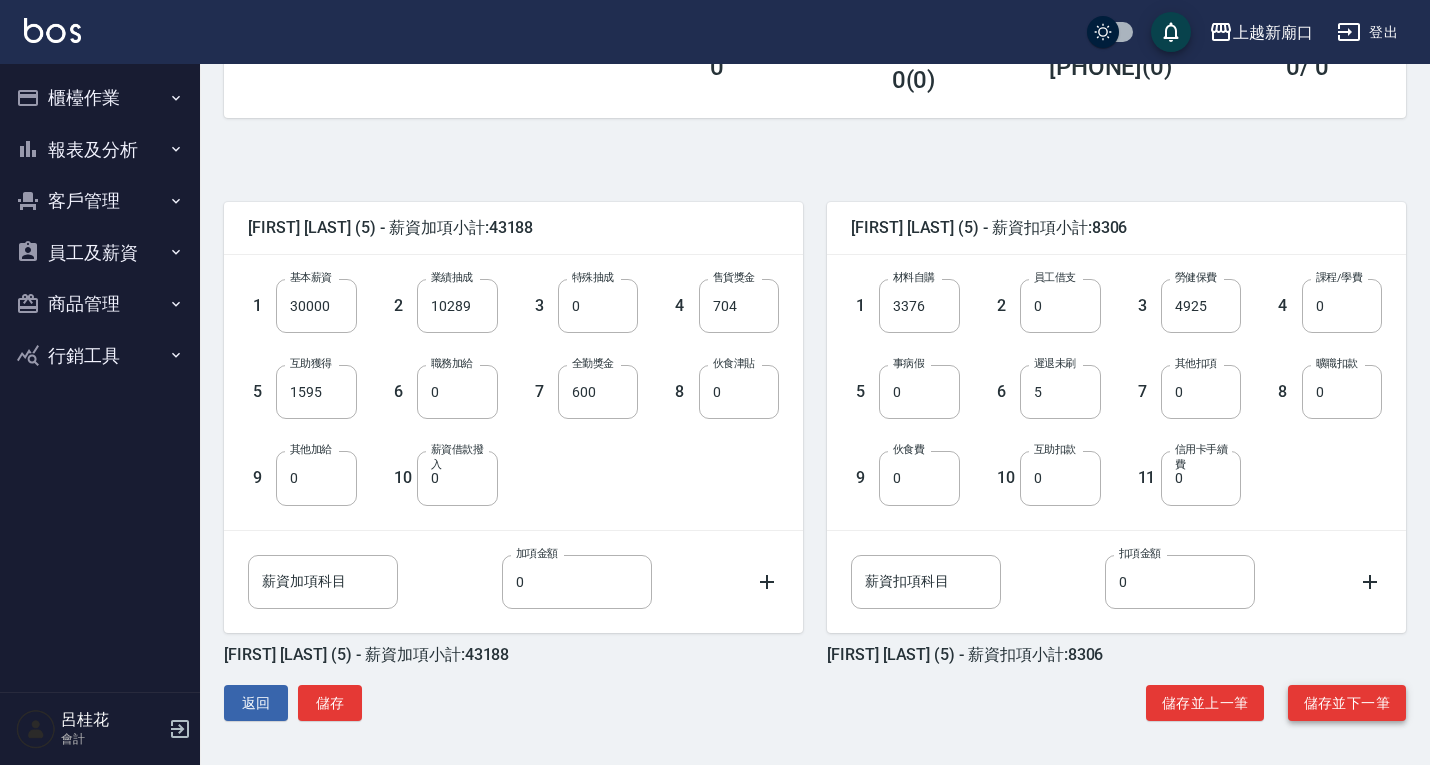 click on "儲存並下一筆" at bounding box center (1347, 703) 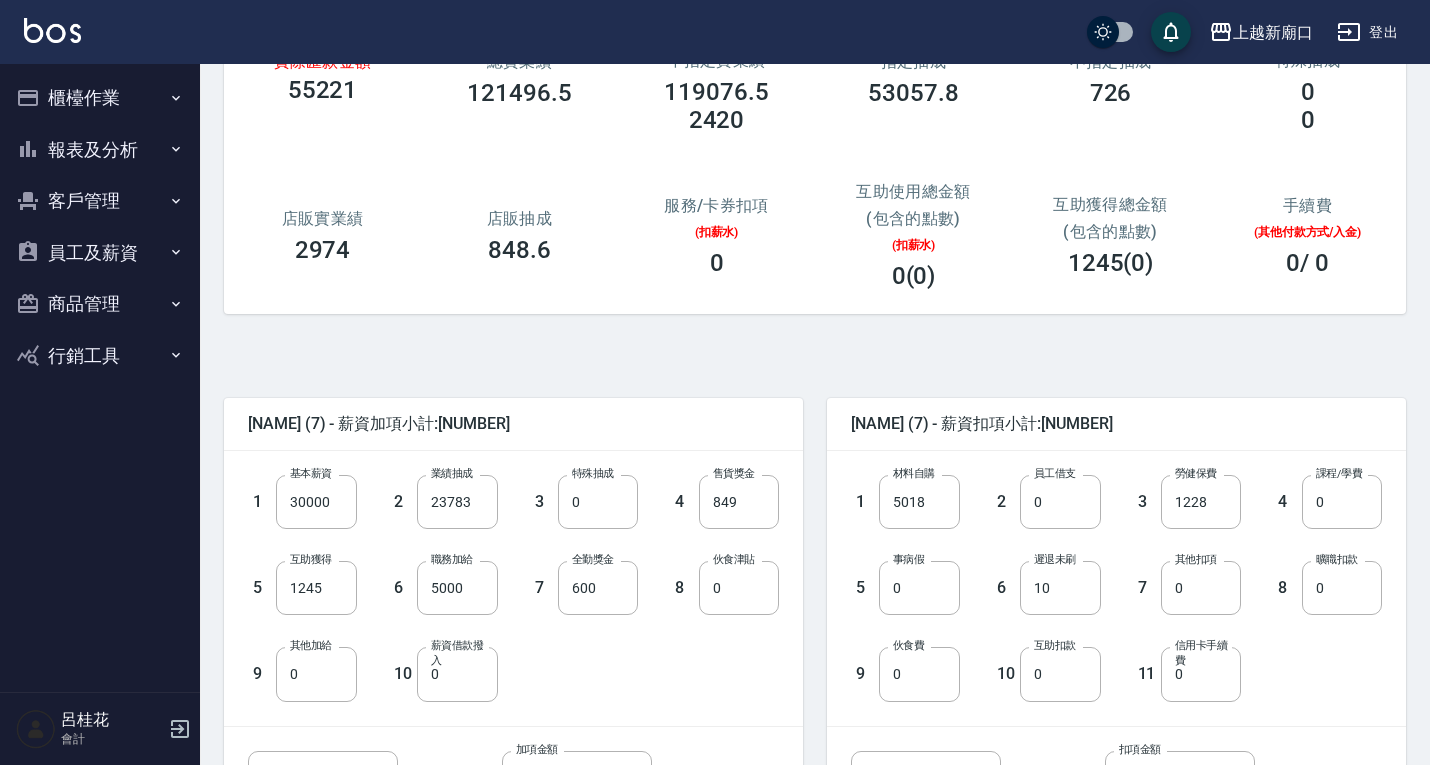 scroll, scrollTop: 200, scrollLeft: 0, axis: vertical 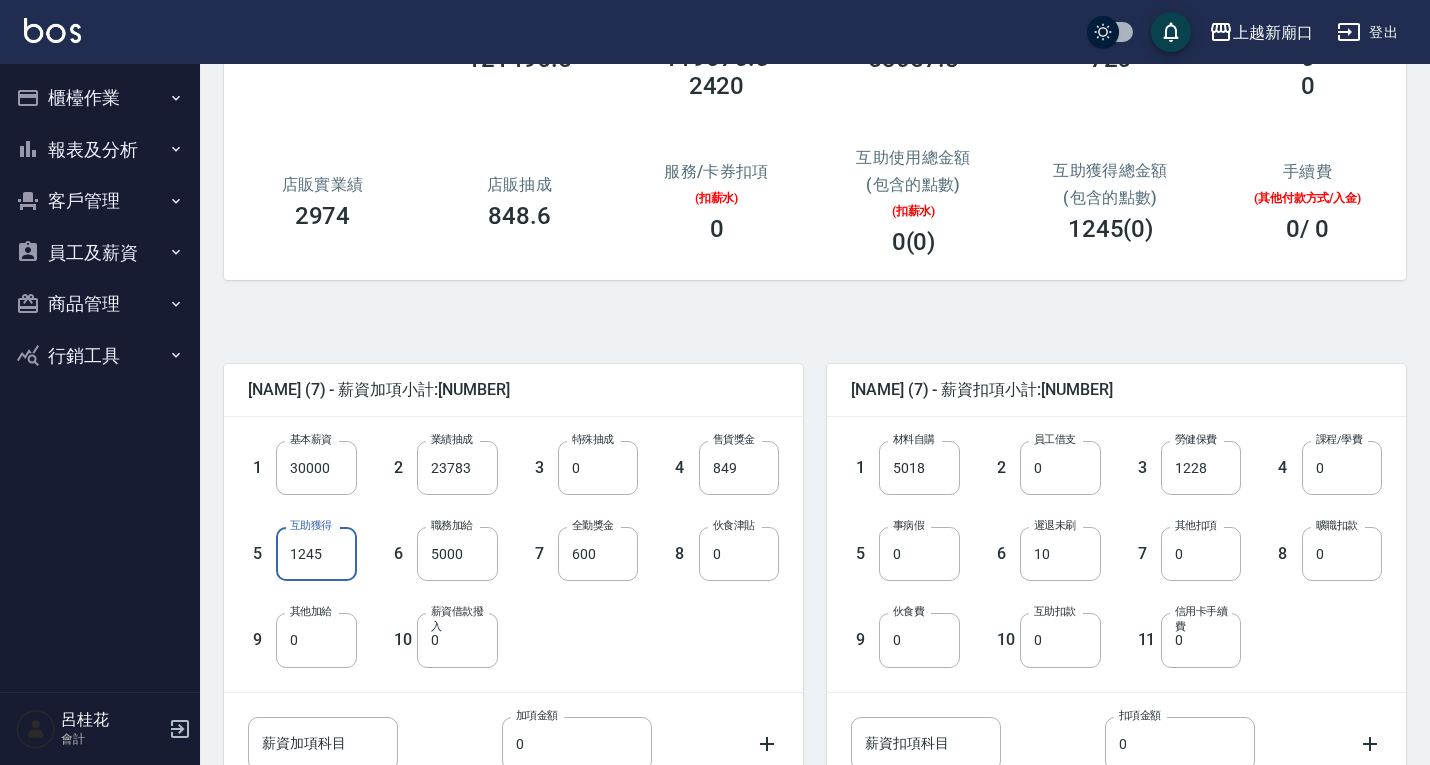 click on "1245" at bounding box center [316, 554] 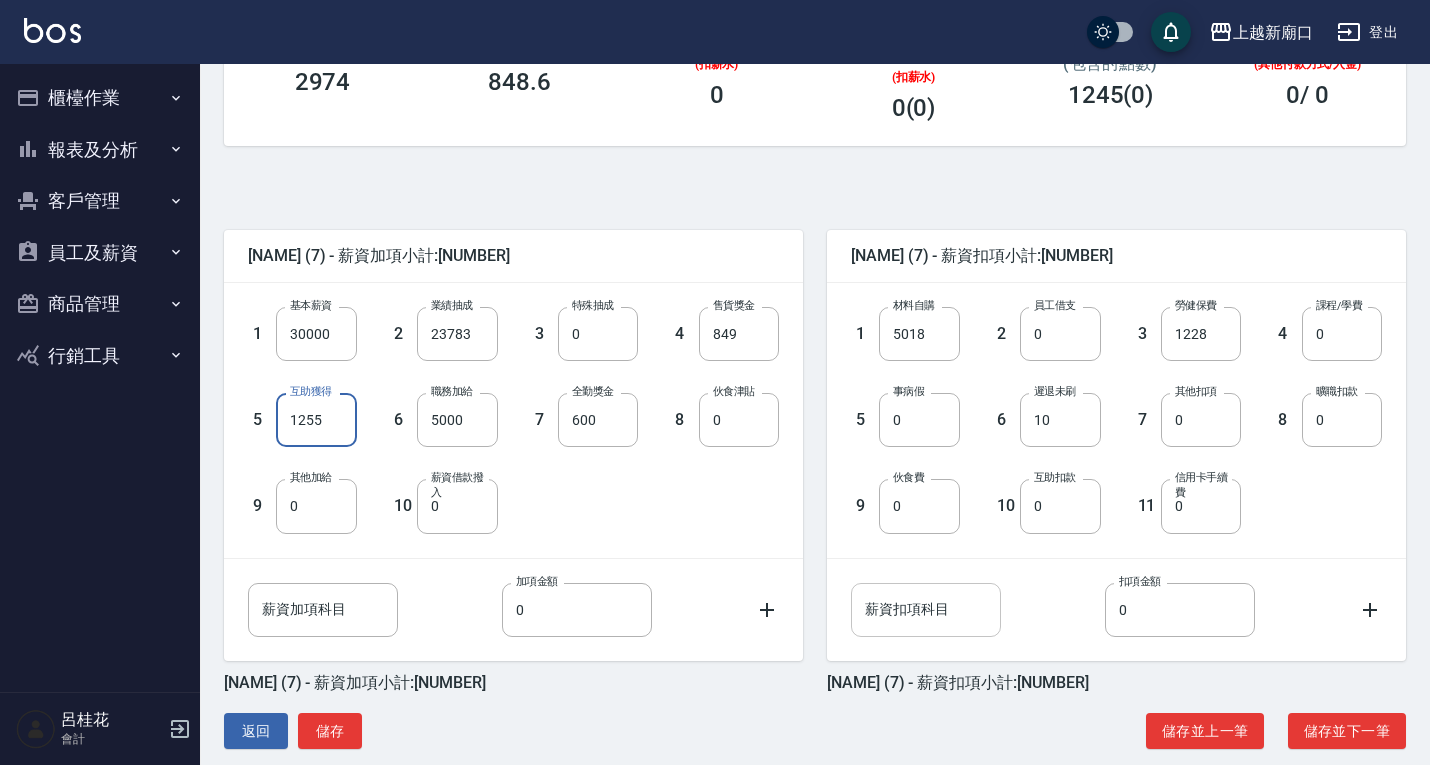 scroll, scrollTop: 362, scrollLeft: 0, axis: vertical 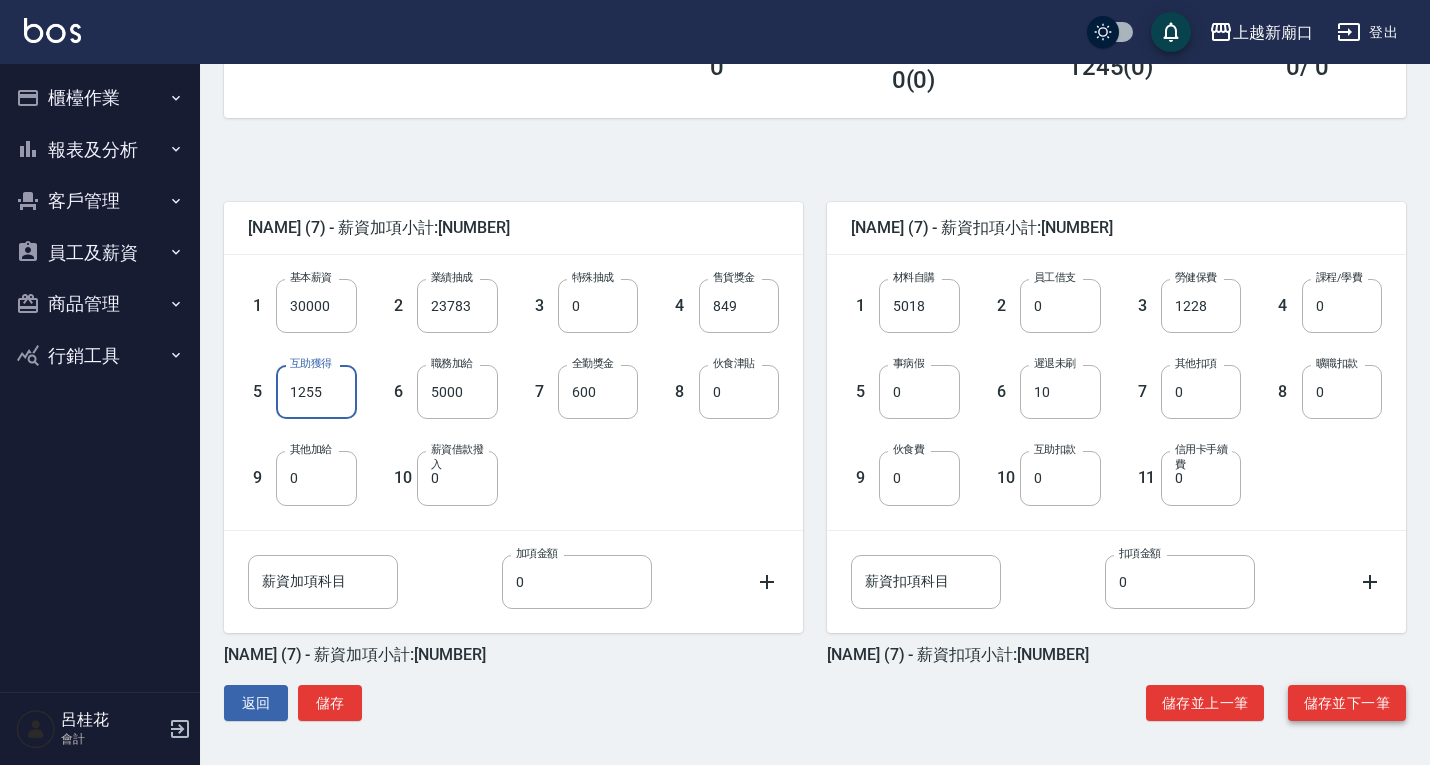 type on "1255" 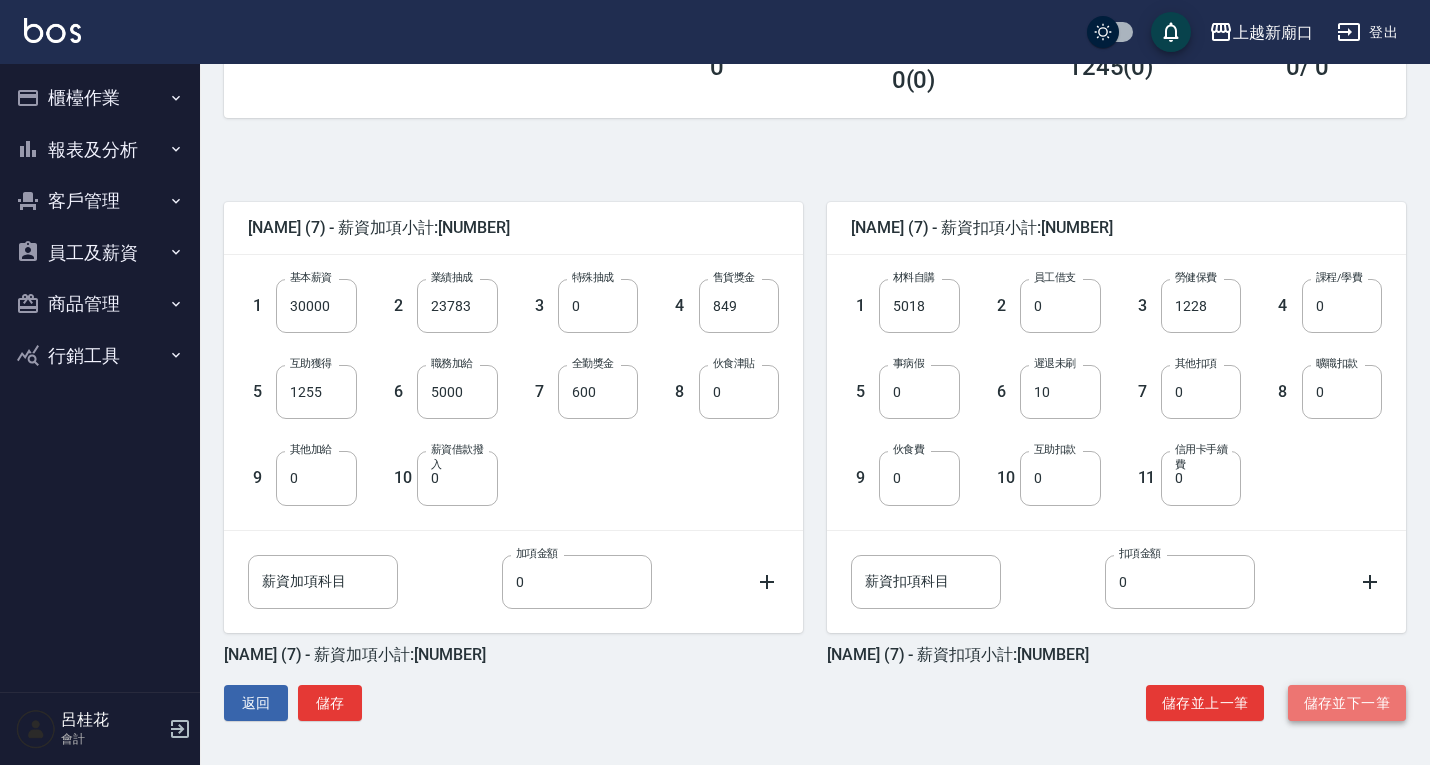 click on "儲存並下一筆" at bounding box center (1347, 703) 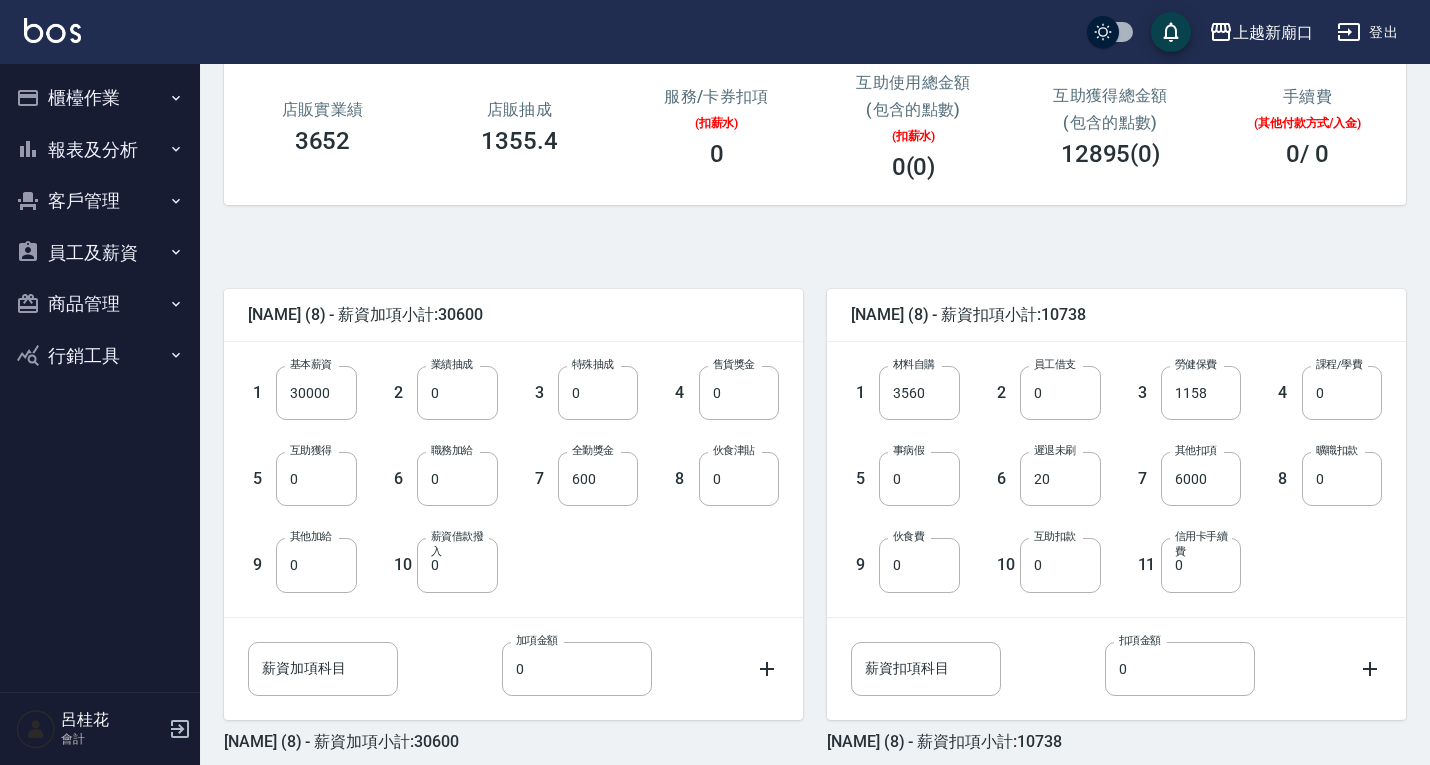 scroll, scrollTop: 362, scrollLeft: 0, axis: vertical 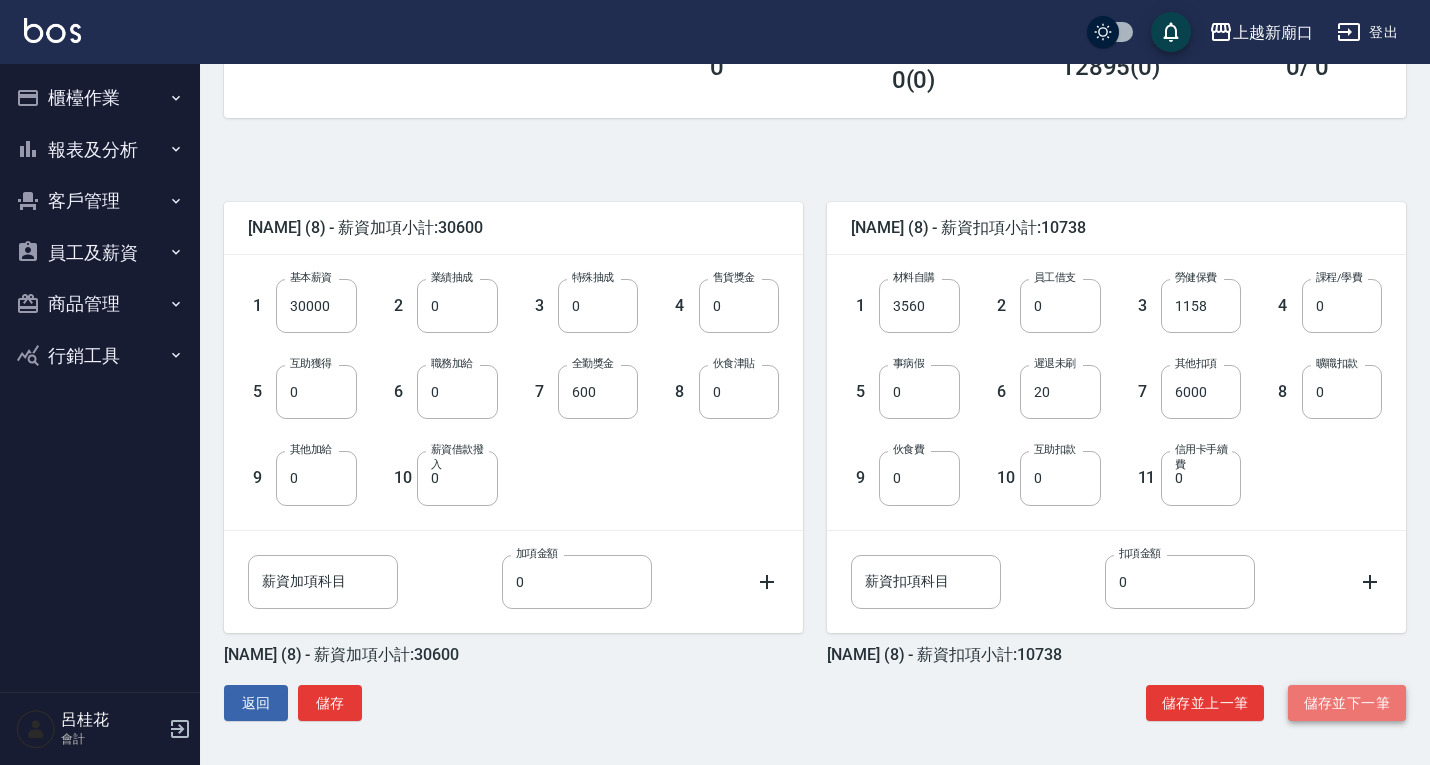 click on "儲存並下一筆" at bounding box center (1347, 703) 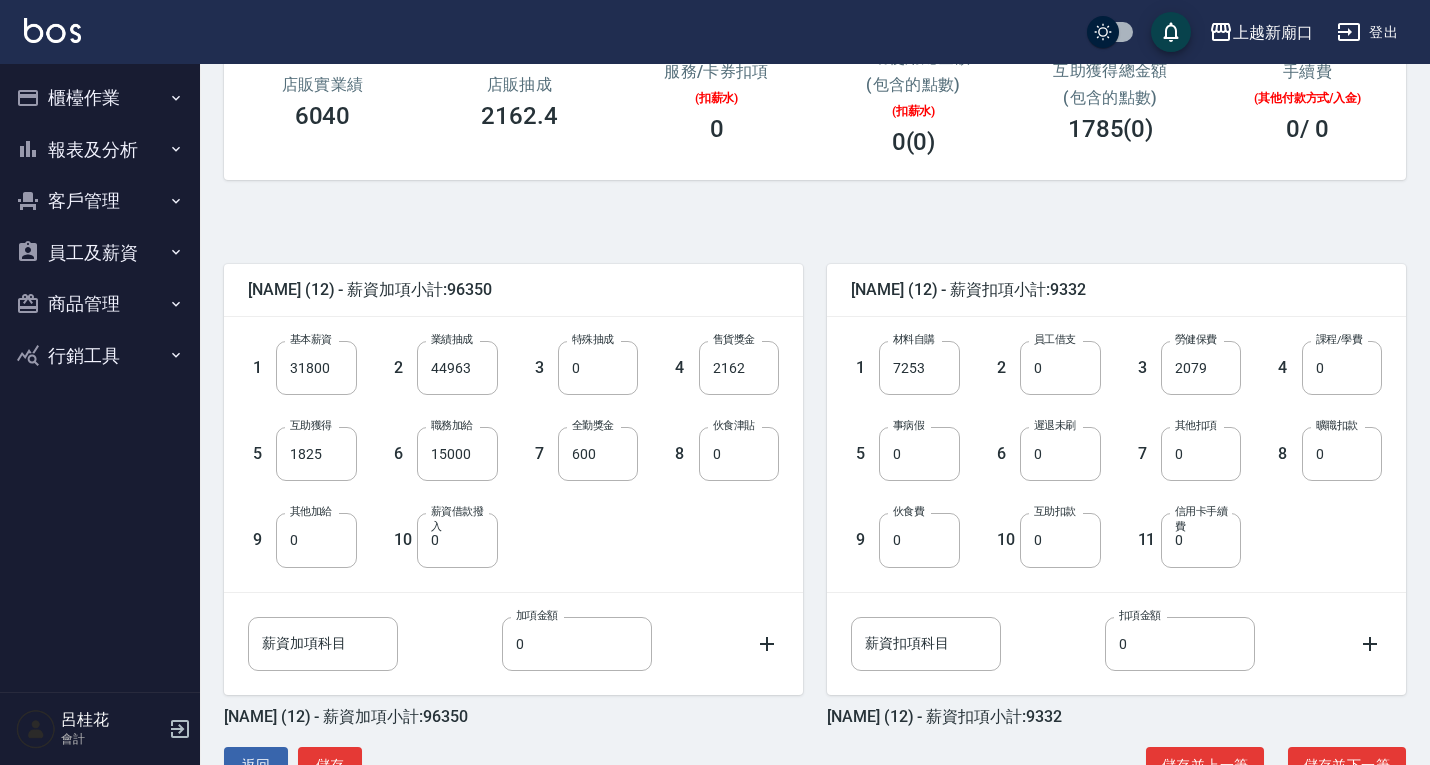 scroll, scrollTop: 362, scrollLeft: 0, axis: vertical 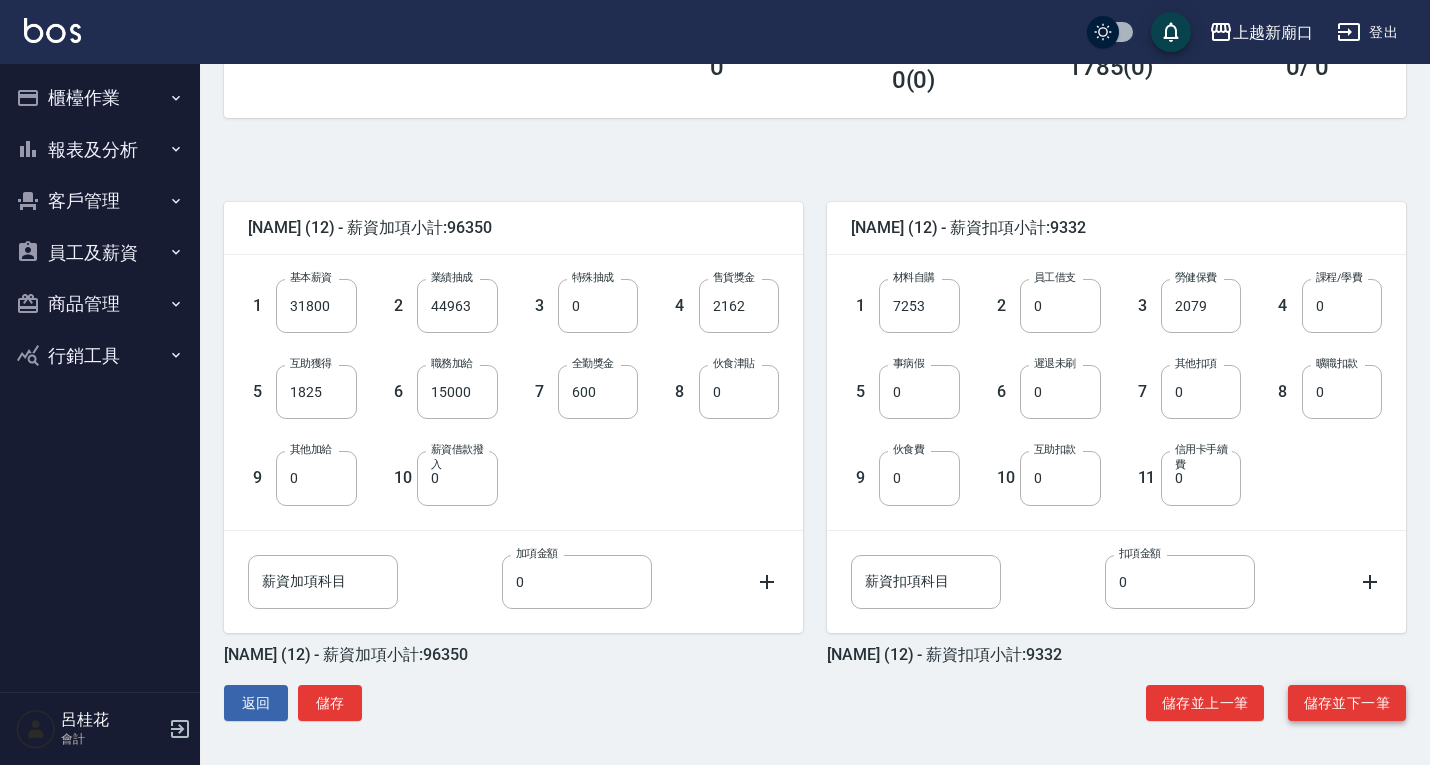 click on "儲存並下一筆" at bounding box center (1347, 703) 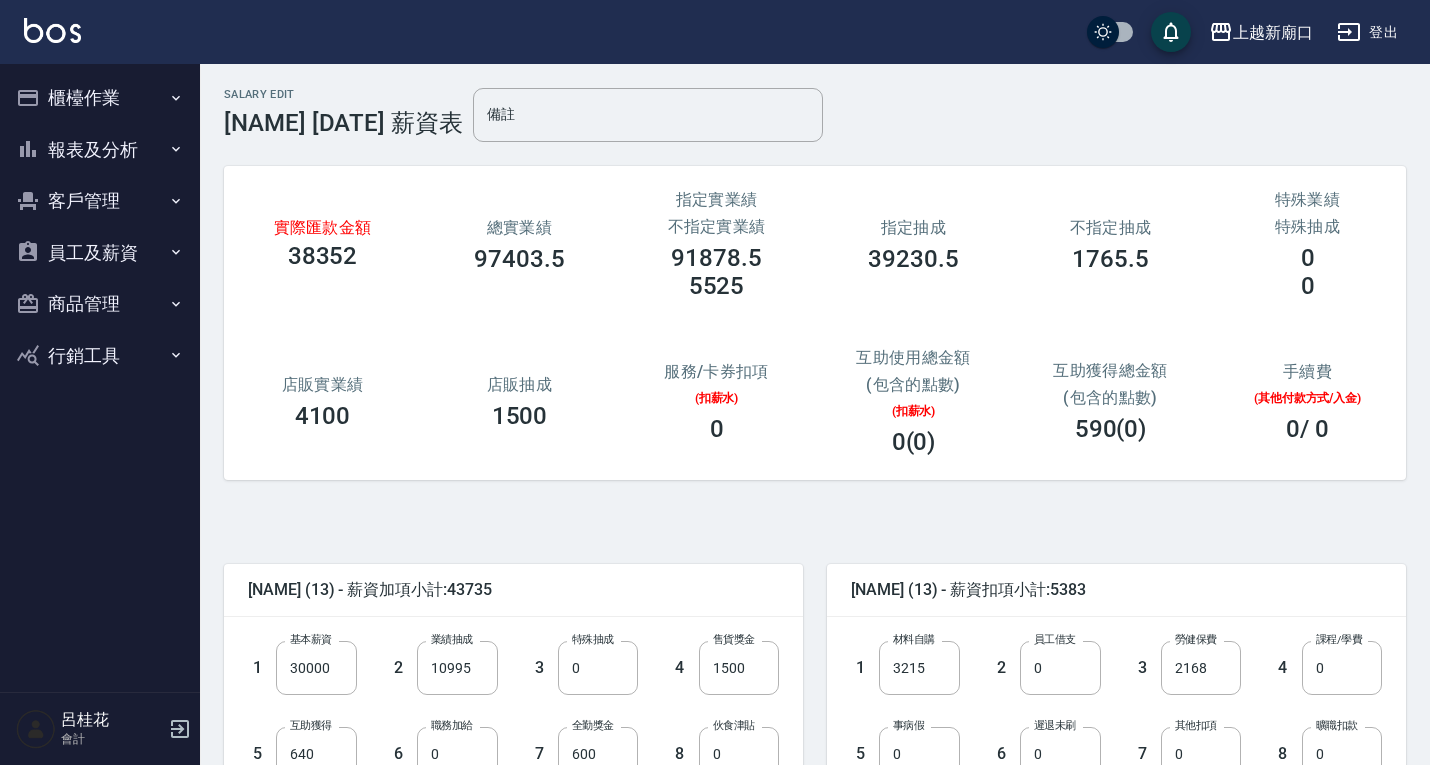 scroll, scrollTop: 100, scrollLeft: 0, axis: vertical 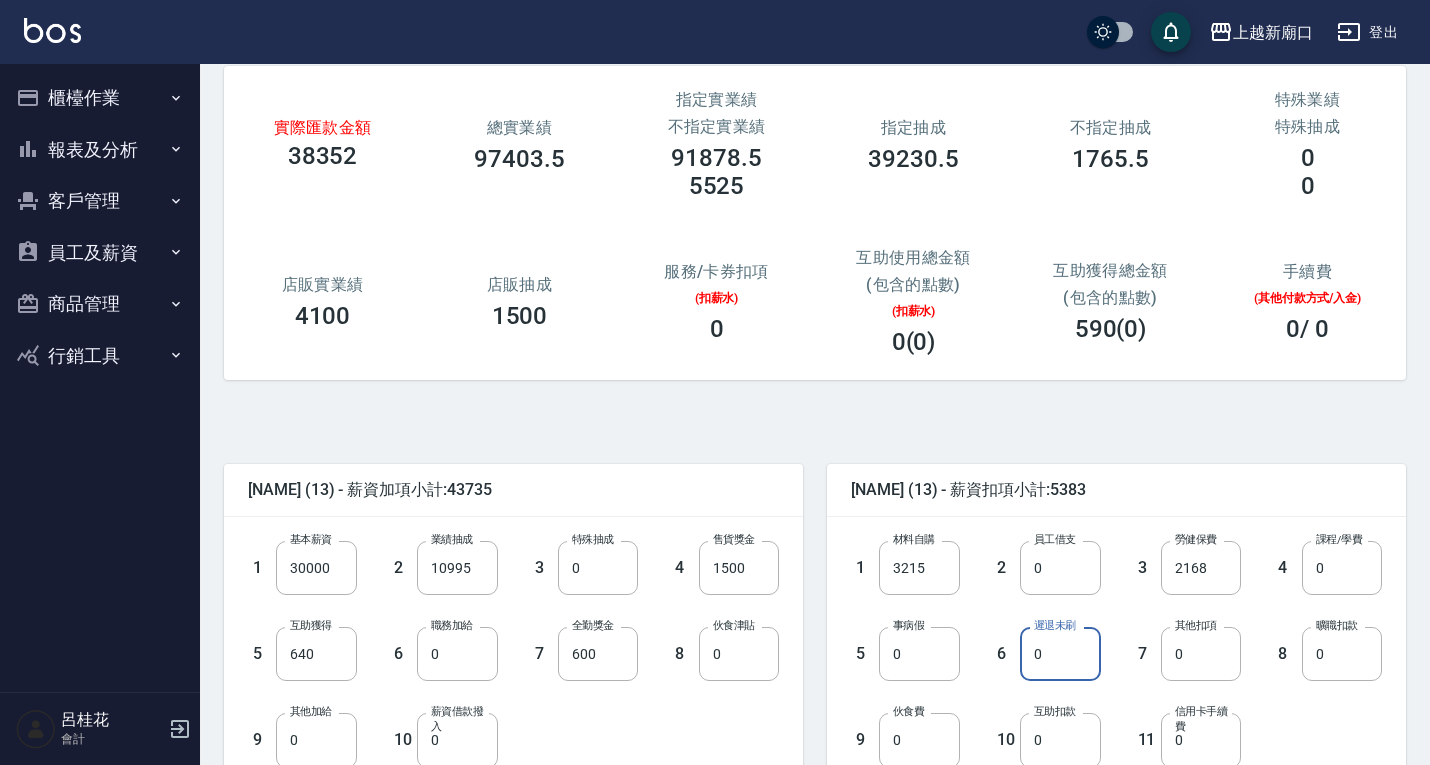 click on "0" at bounding box center (1060, 654) 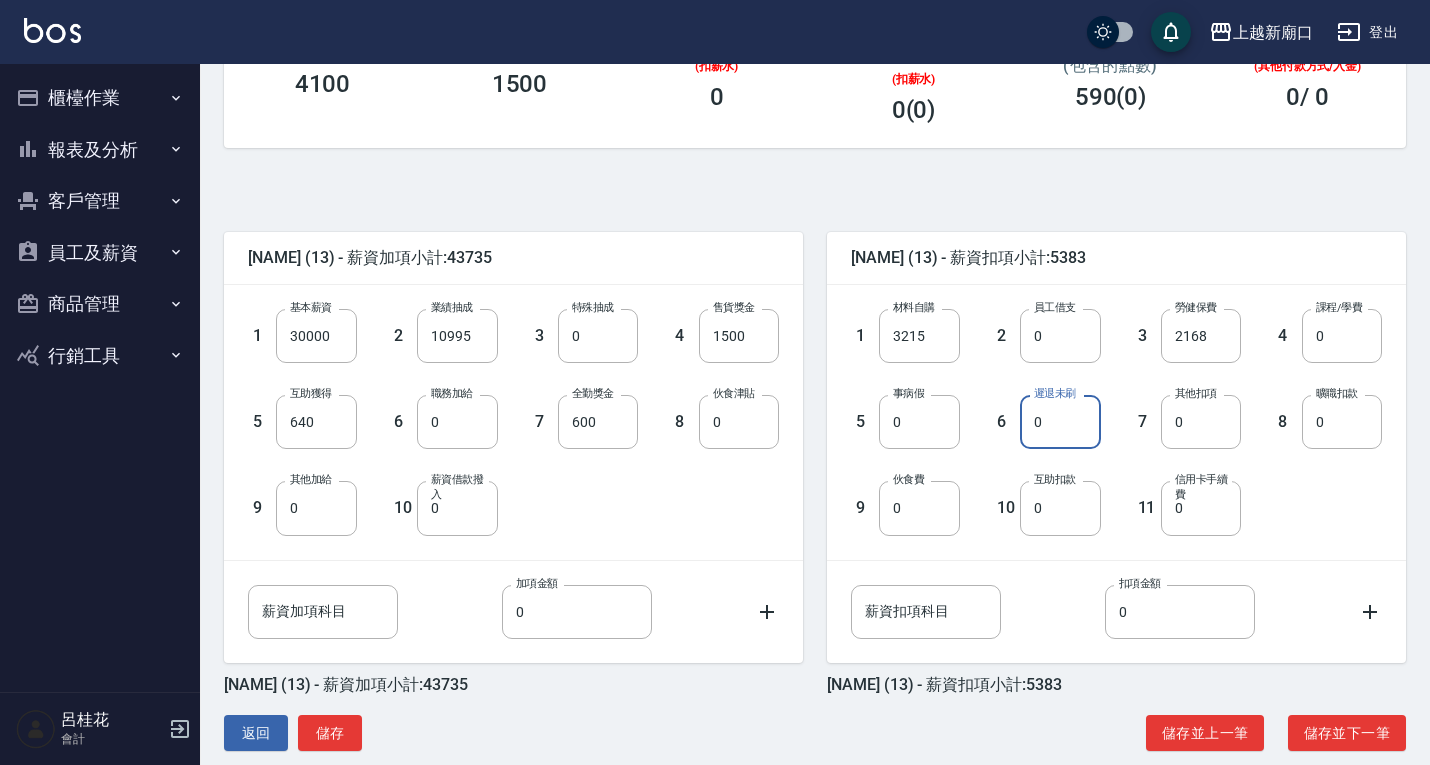 scroll, scrollTop: 362, scrollLeft: 0, axis: vertical 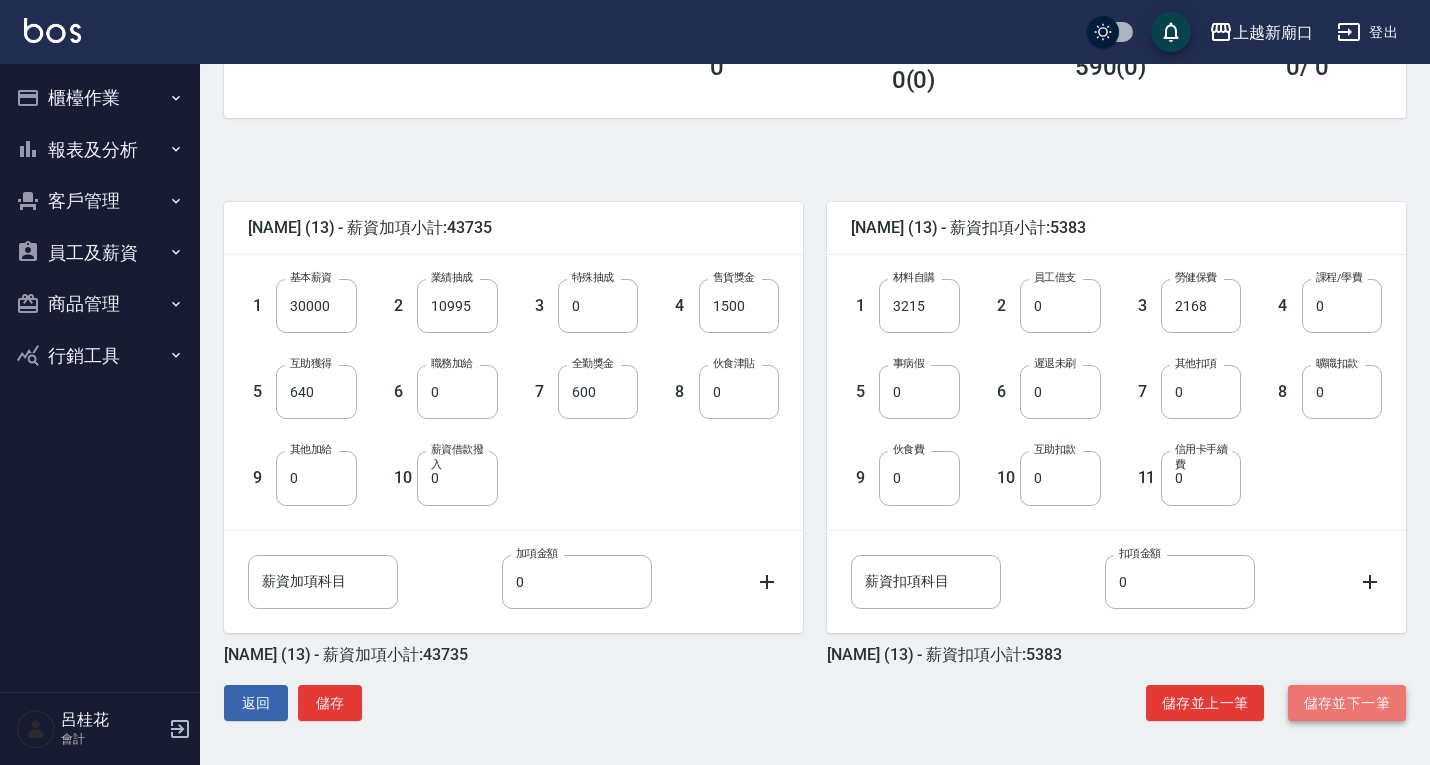 click on "儲存並下一筆" at bounding box center [1347, 703] 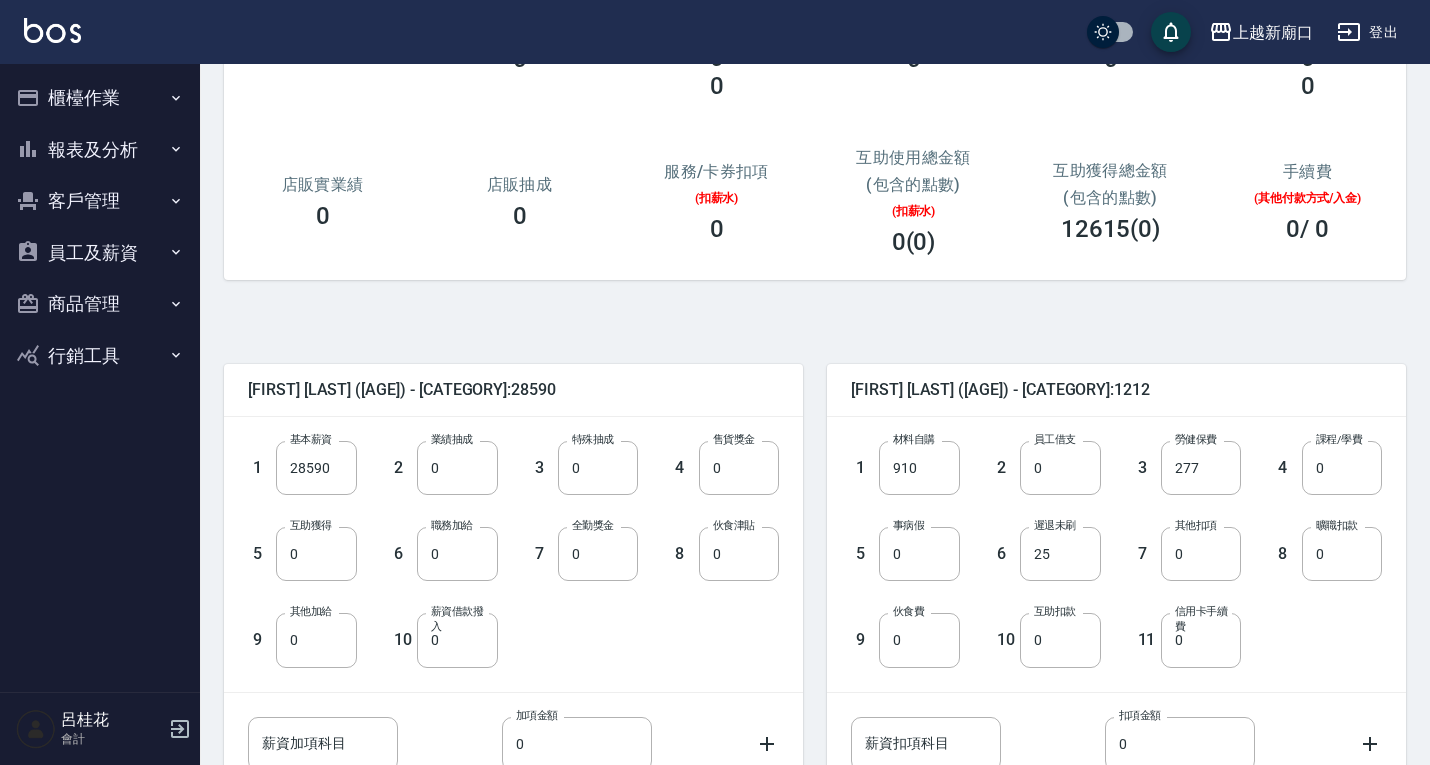 scroll, scrollTop: 300, scrollLeft: 0, axis: vertical 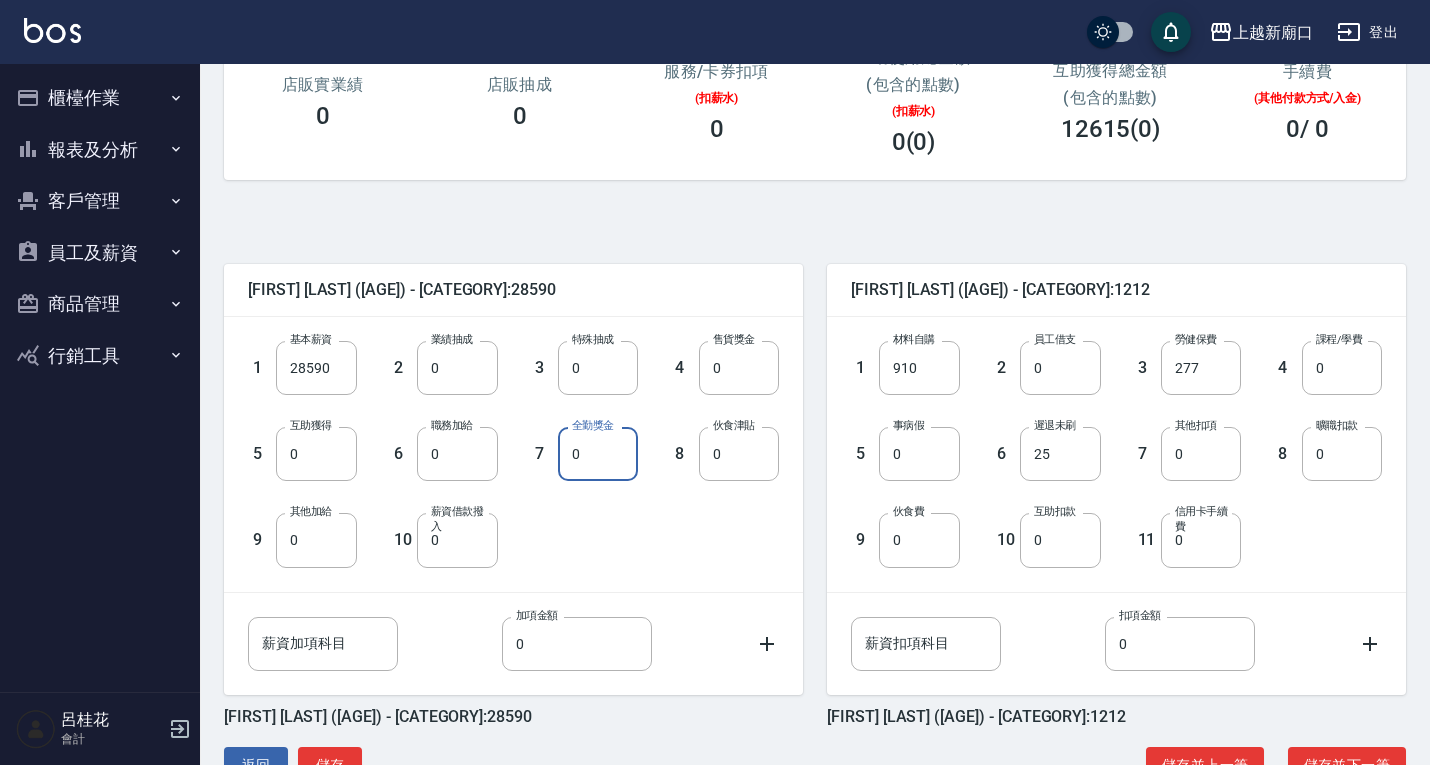 click on "0" at bounding box center [598, 454] 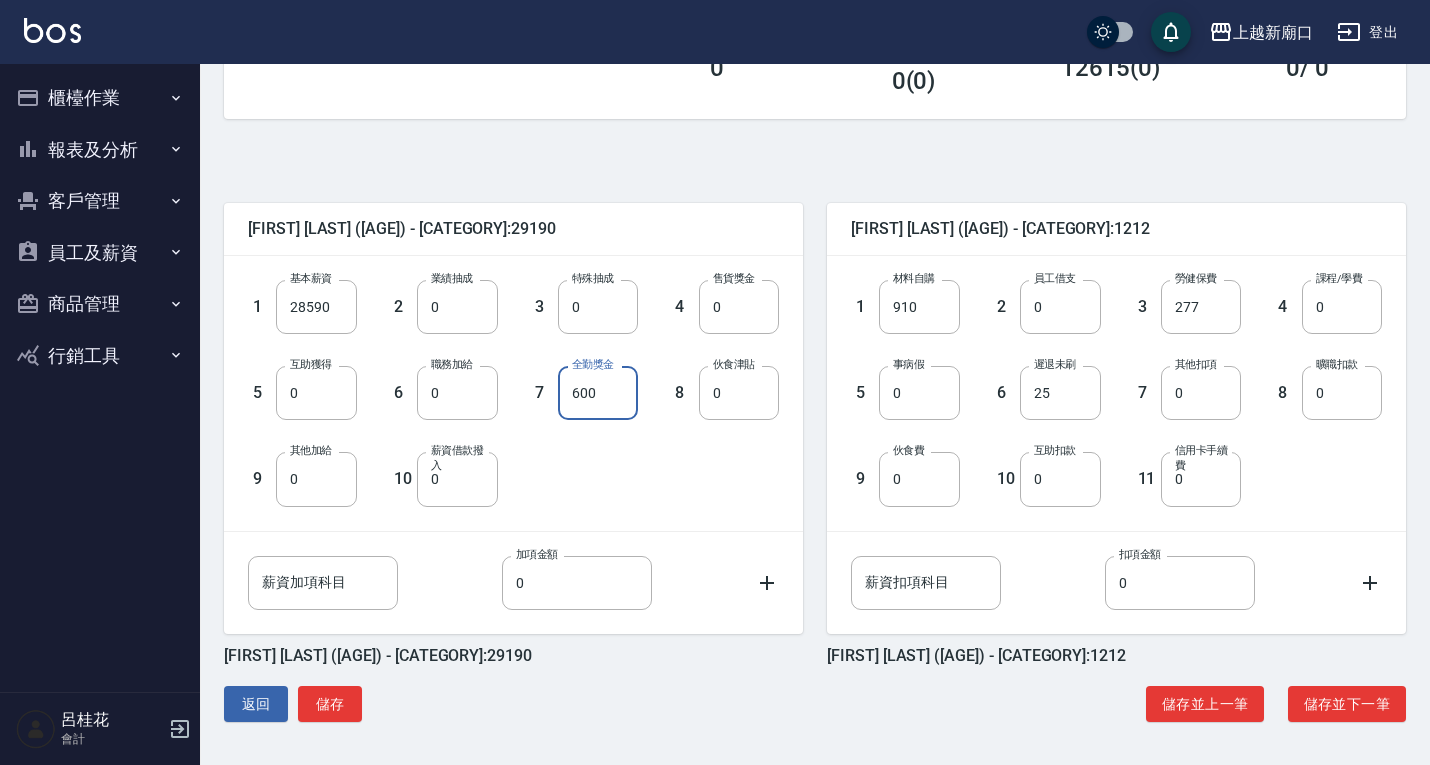 scroll, scrollTop: 362, scrollLeft: 0, axis: vertical 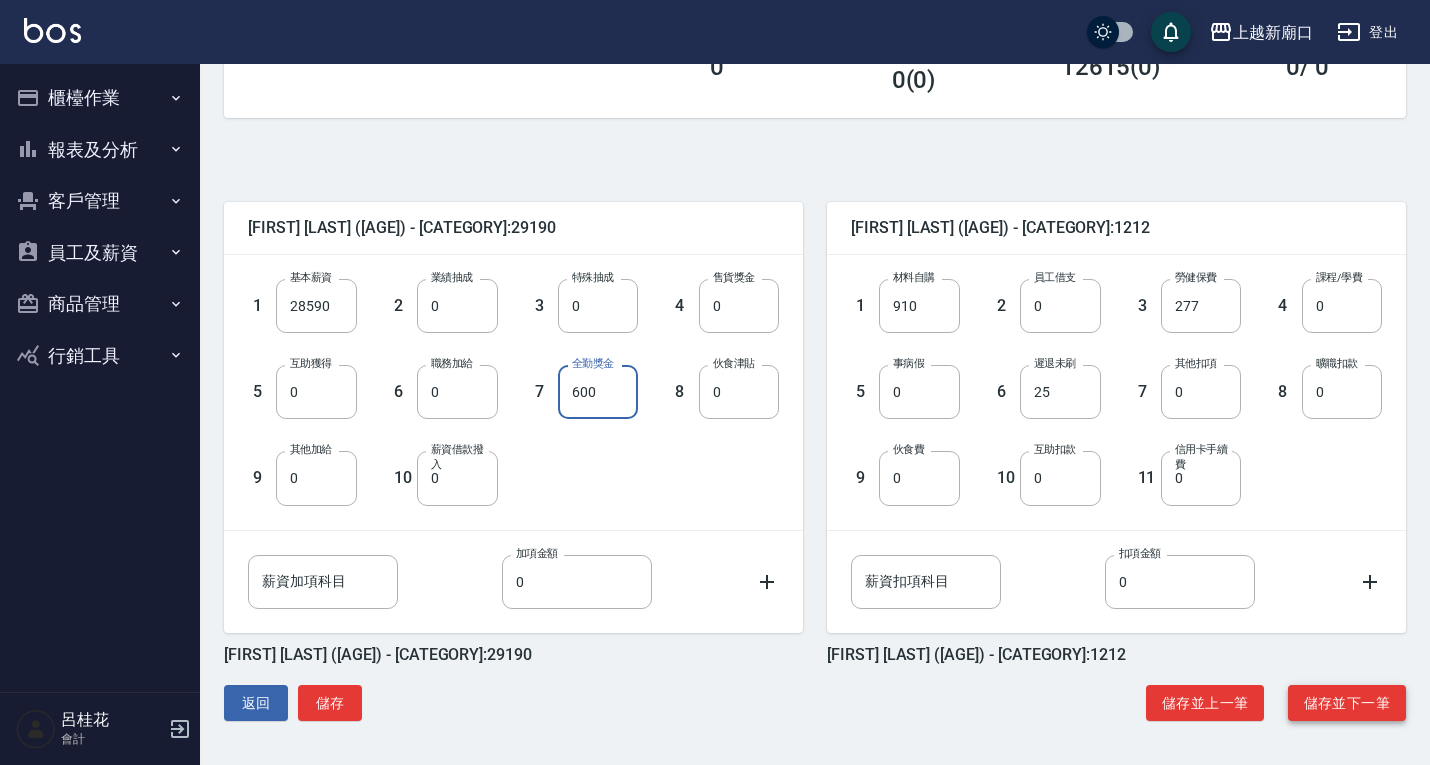 type on "600" 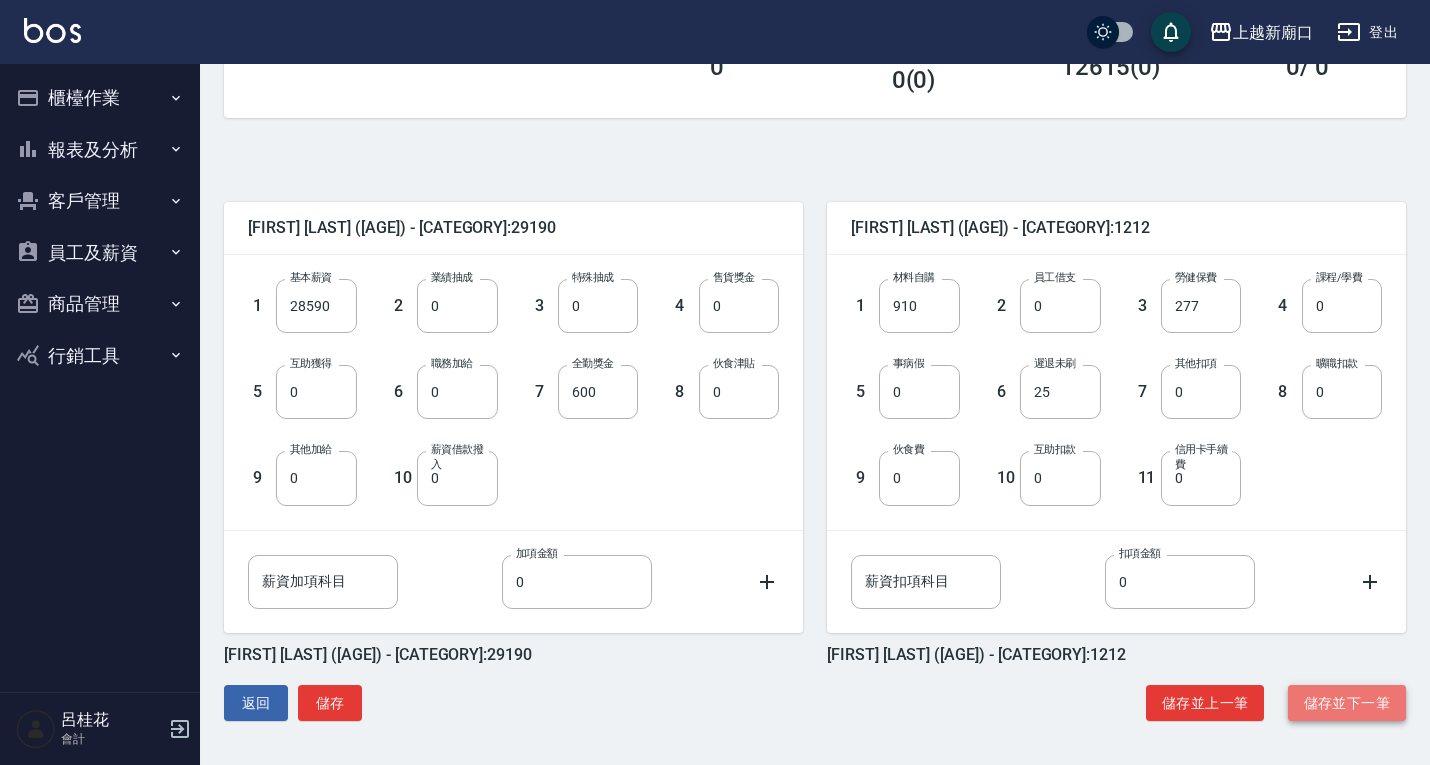 click on "儲存並下一筆" at bounding box center (1347, 703) 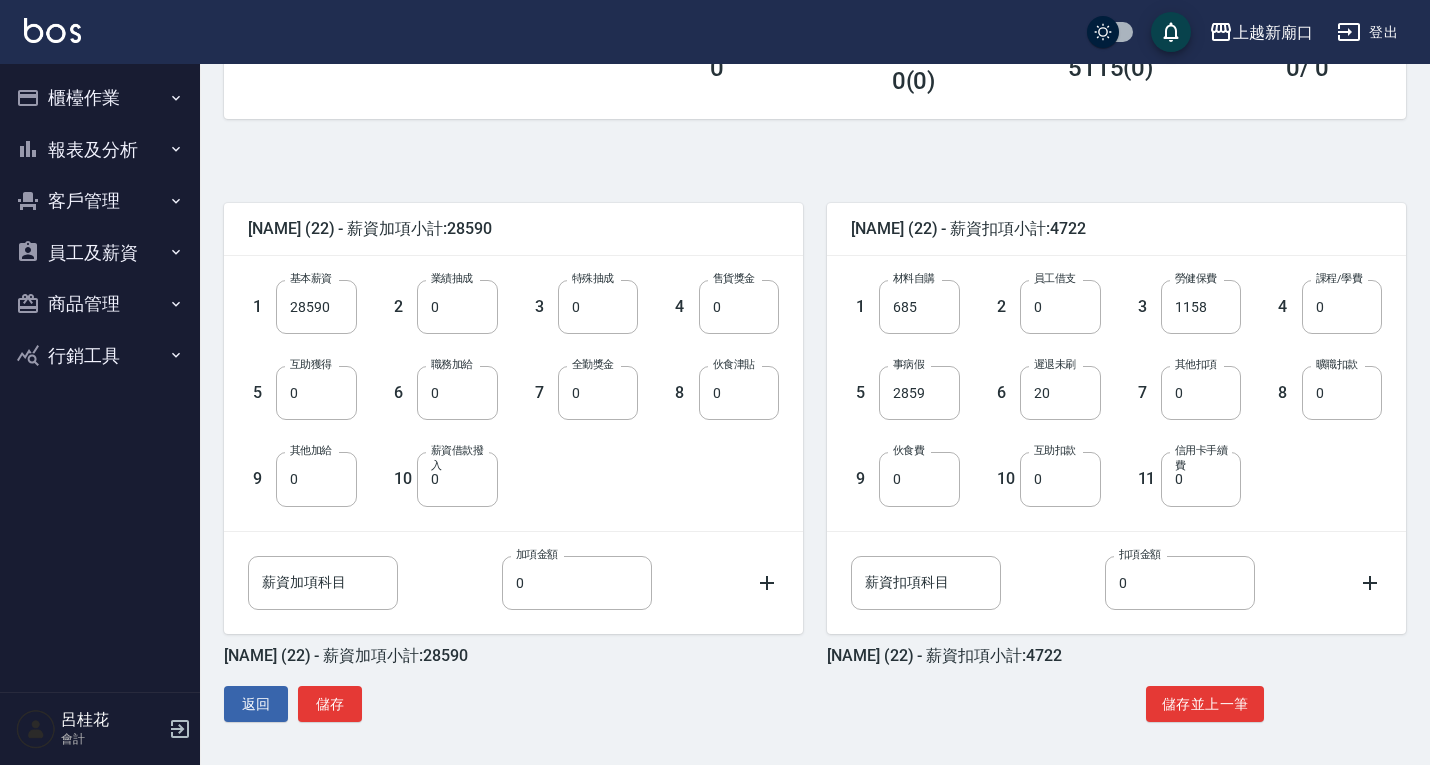 scroll, scrollTop: 362, scrollLeft: 0, axis: vertical 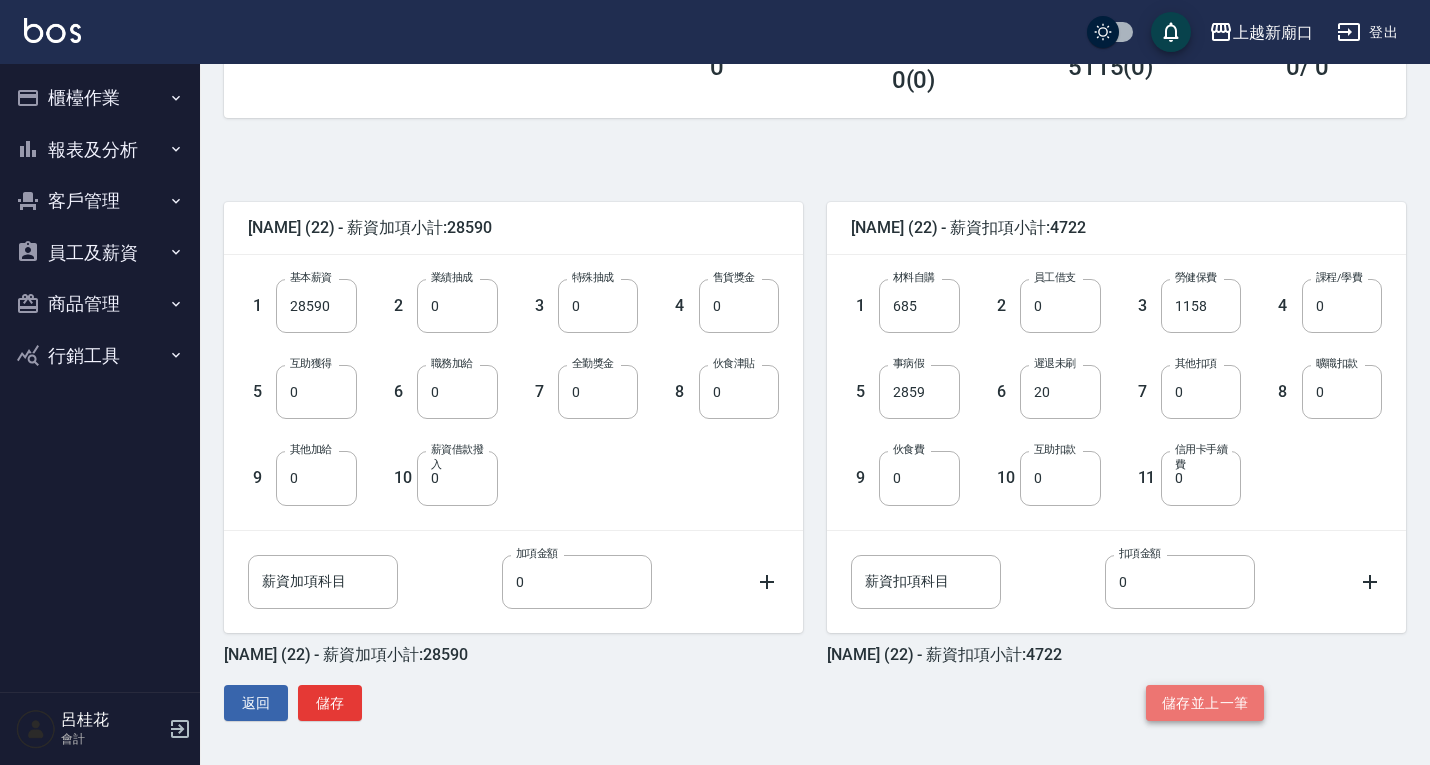 click on "儲存並上一筆" at bounding box center [1205, 703] 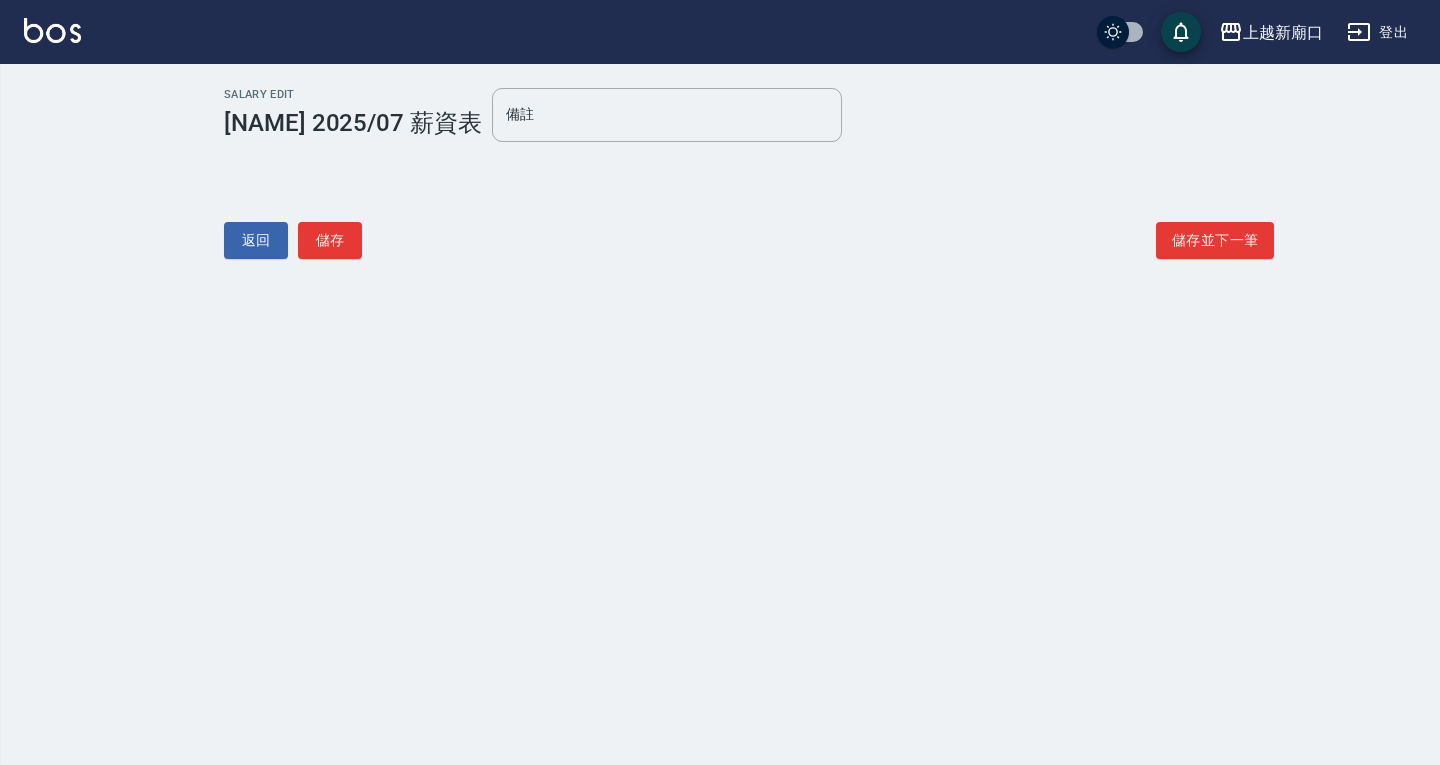 scroll, scrollTop: 0, scrollLeft: 0, axis: both 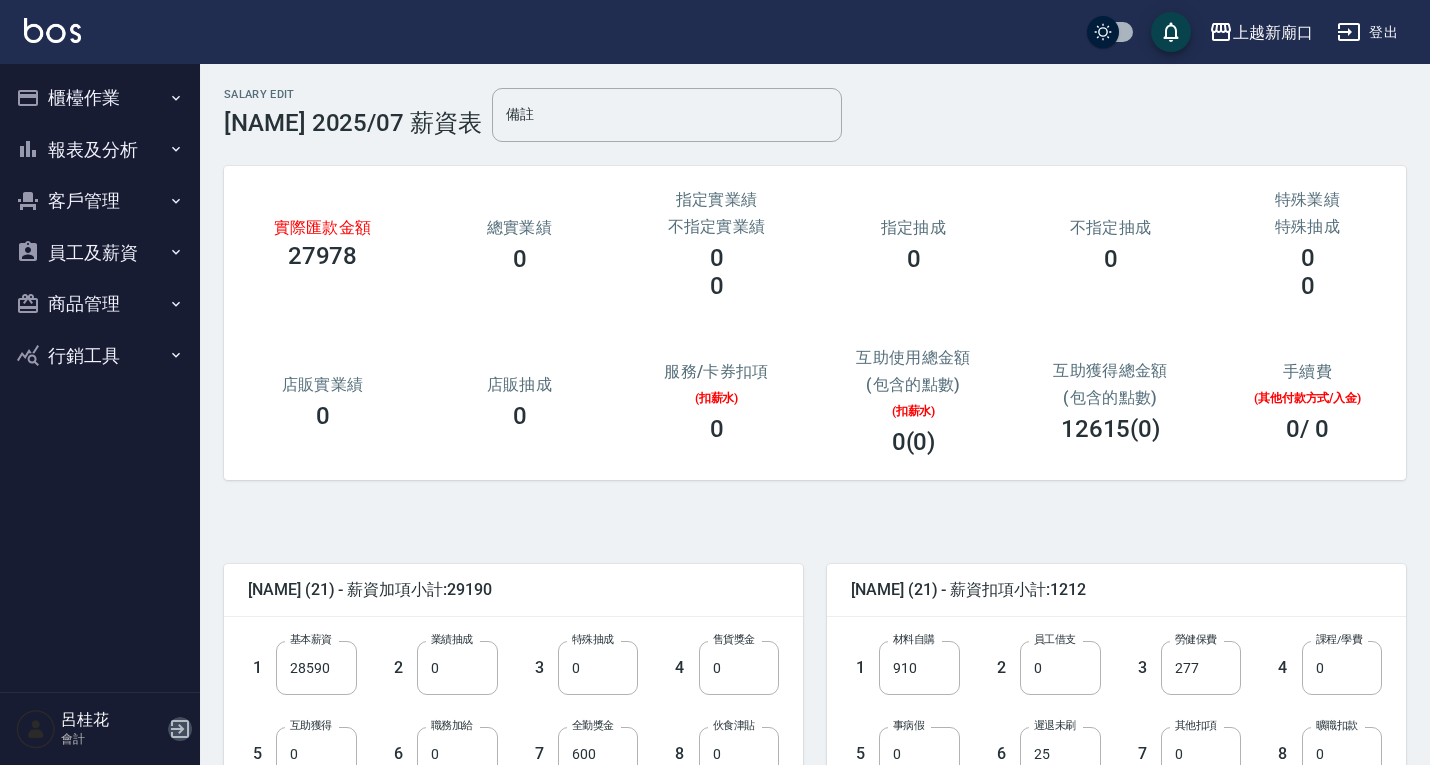 click 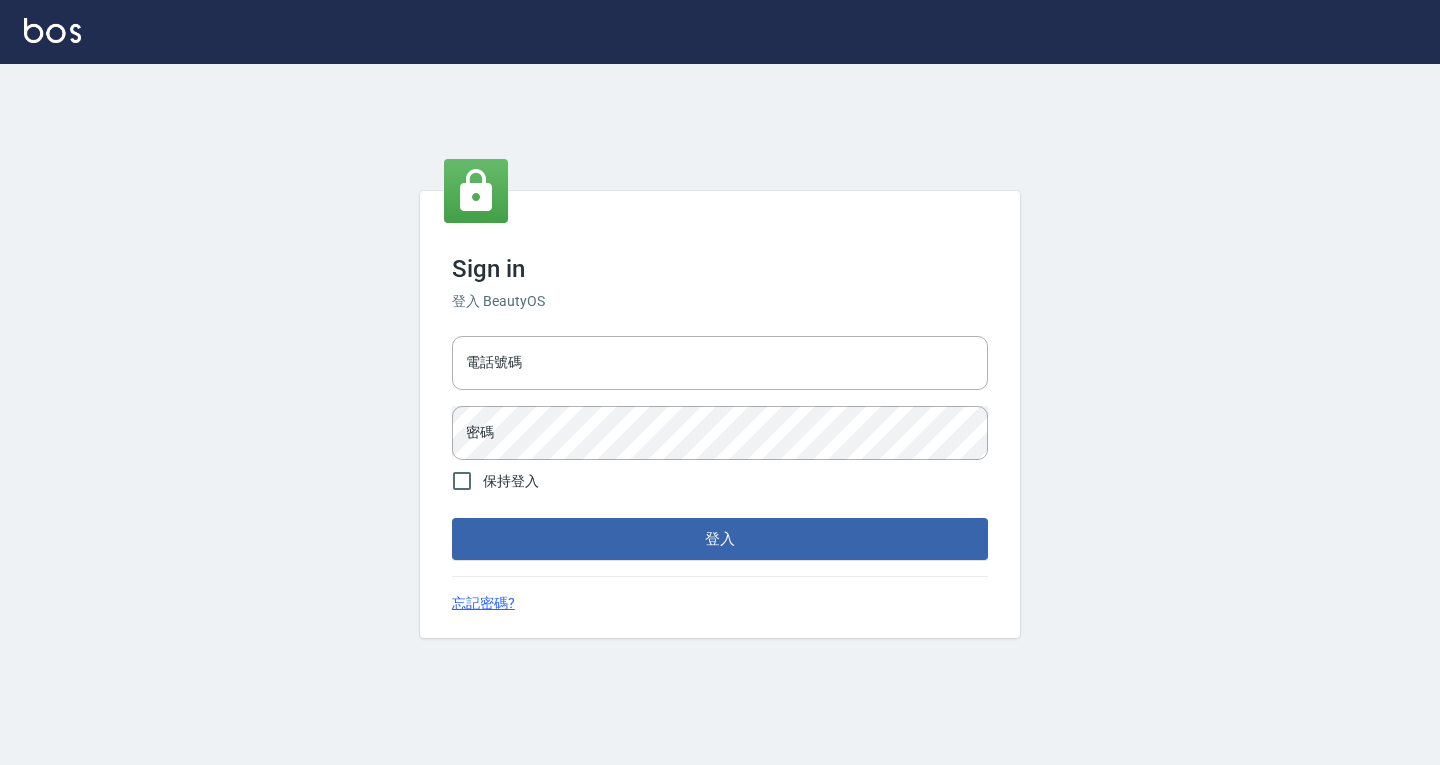 scroll, scrollTop: 0, scrollLeft: 0, axis: both 